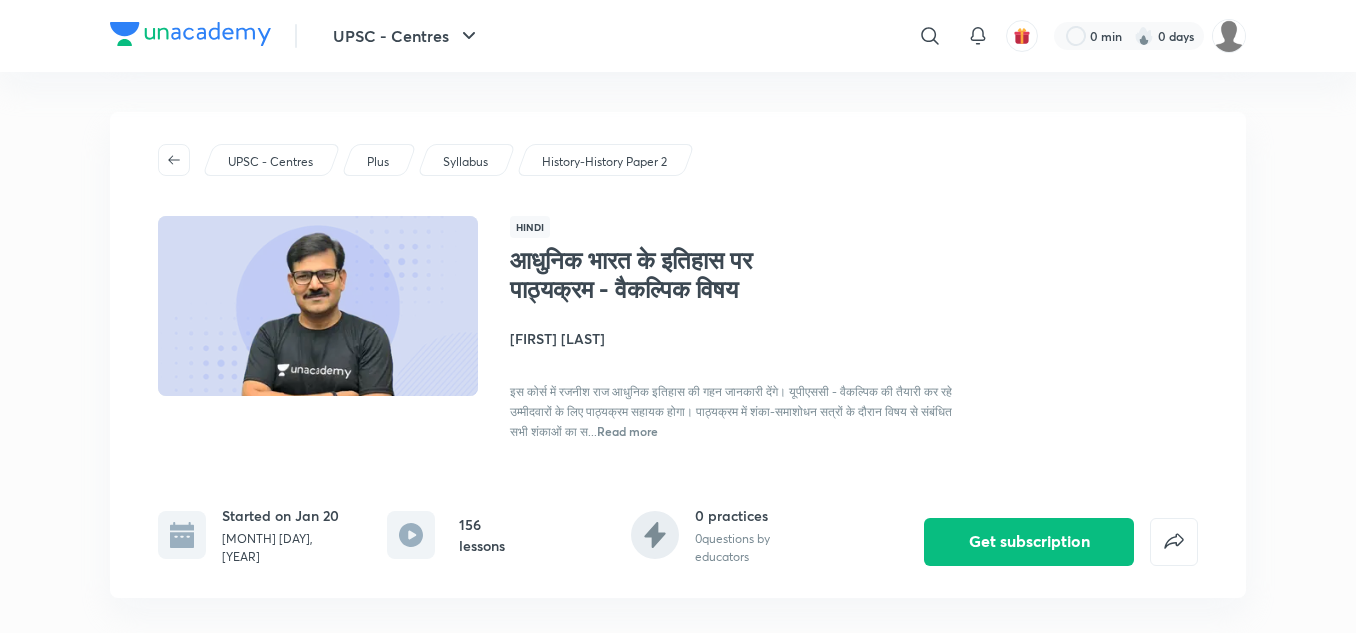 scroll, scrollTop: 0, scrollLeft: 0, axis: both 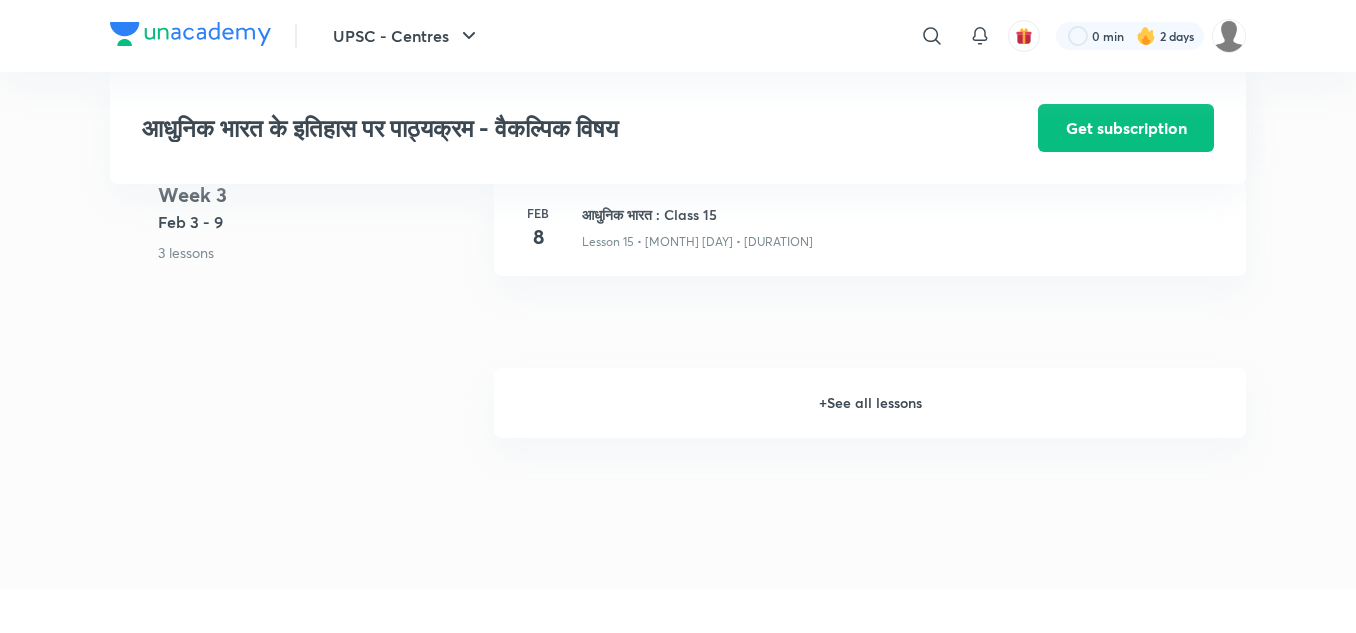click on "+  See all lessons" at bounding box center [870, 403] 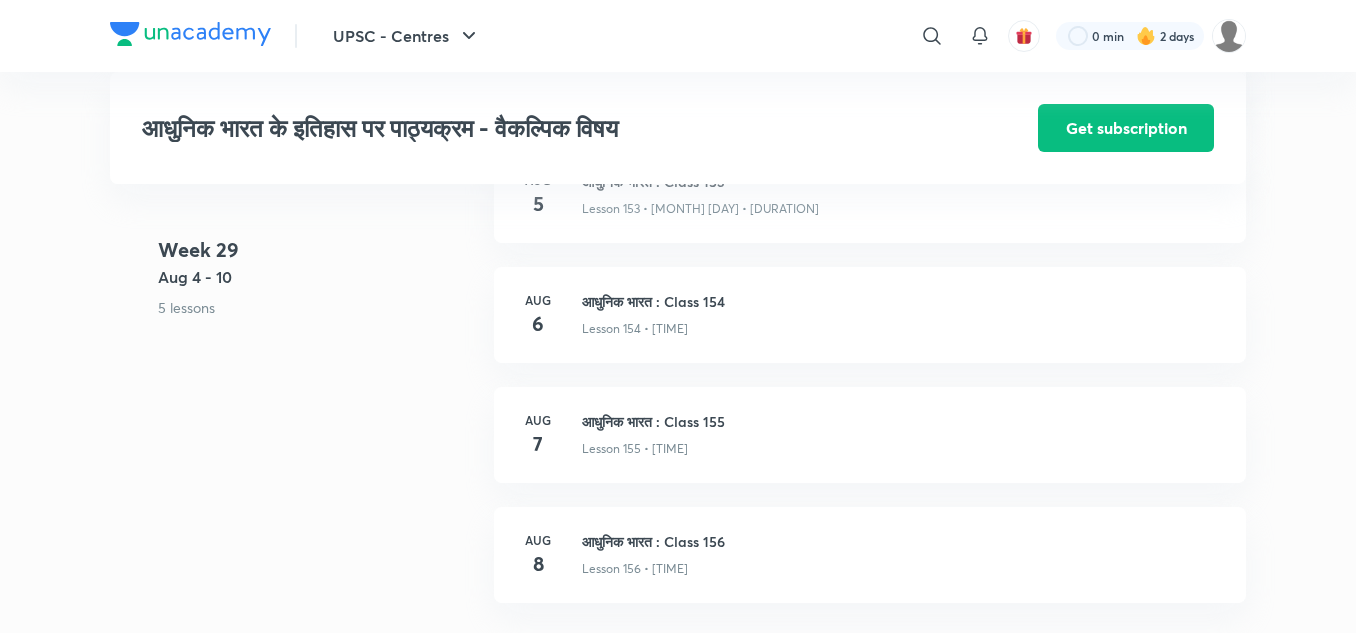 scroll, scrollTop: 21986, scrollLeft: 0, axis: vertical 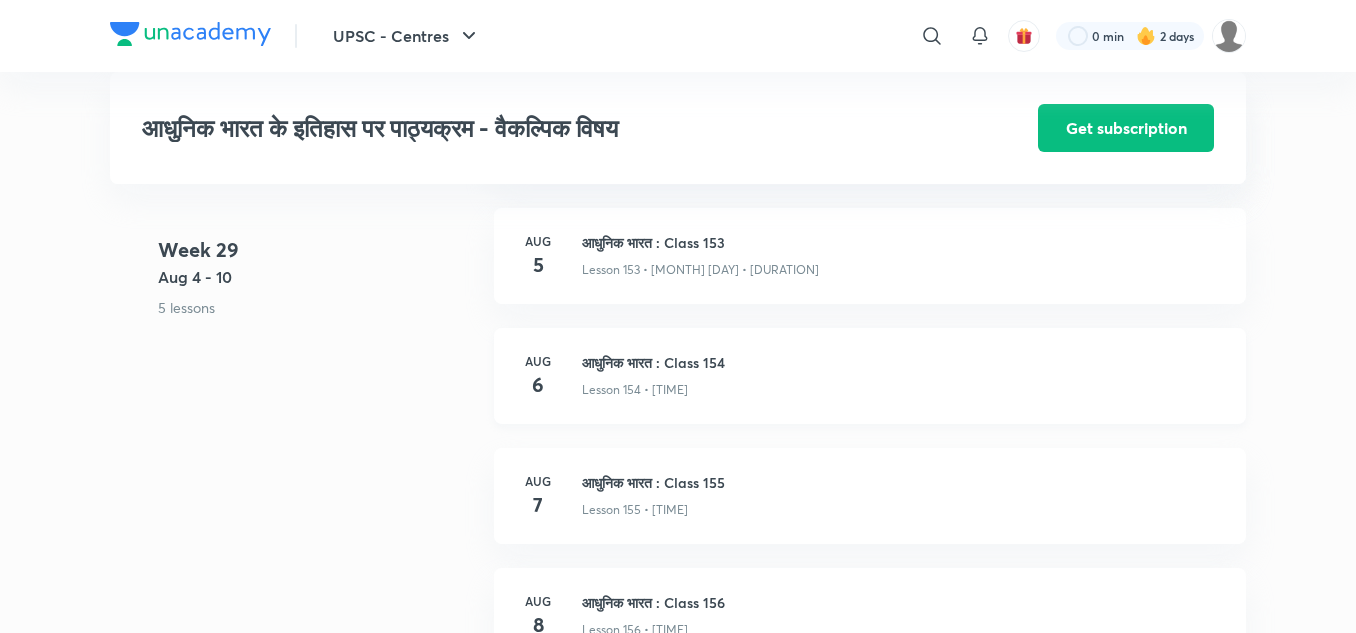 click on "आधुनिक भारत : Class 154" at bounding box center [902, 362] 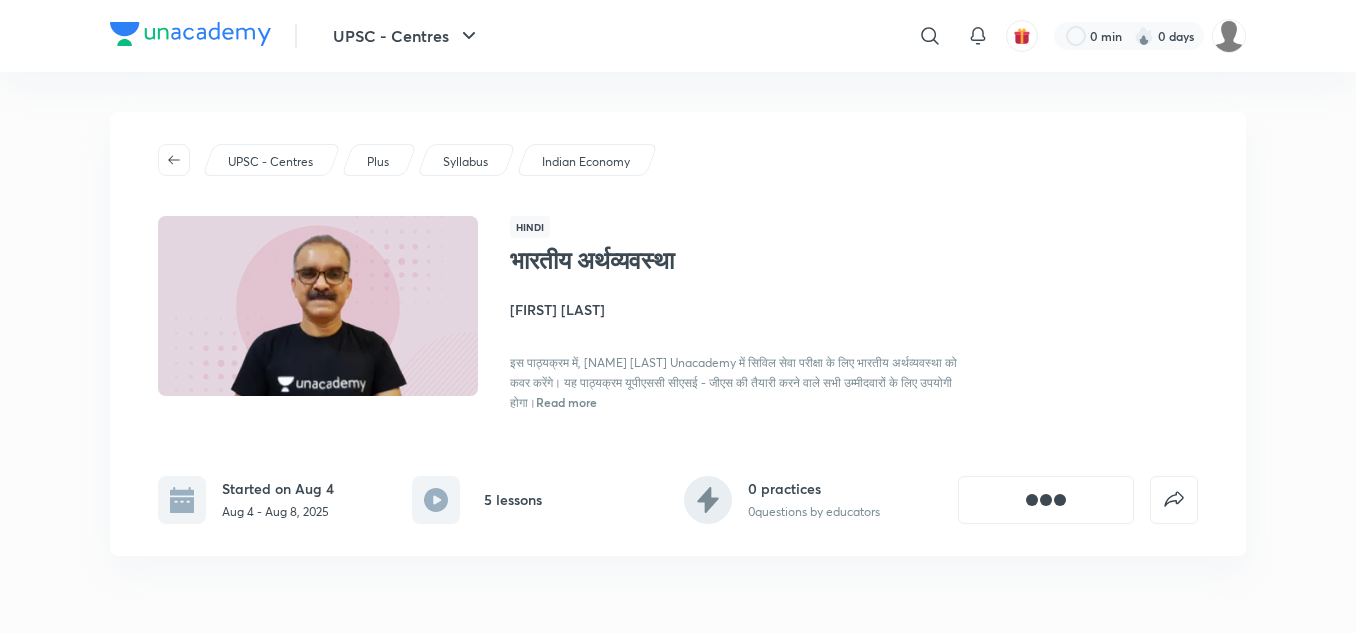 scroll, scrollTop: 0, scrollLeft: 0, axis: both 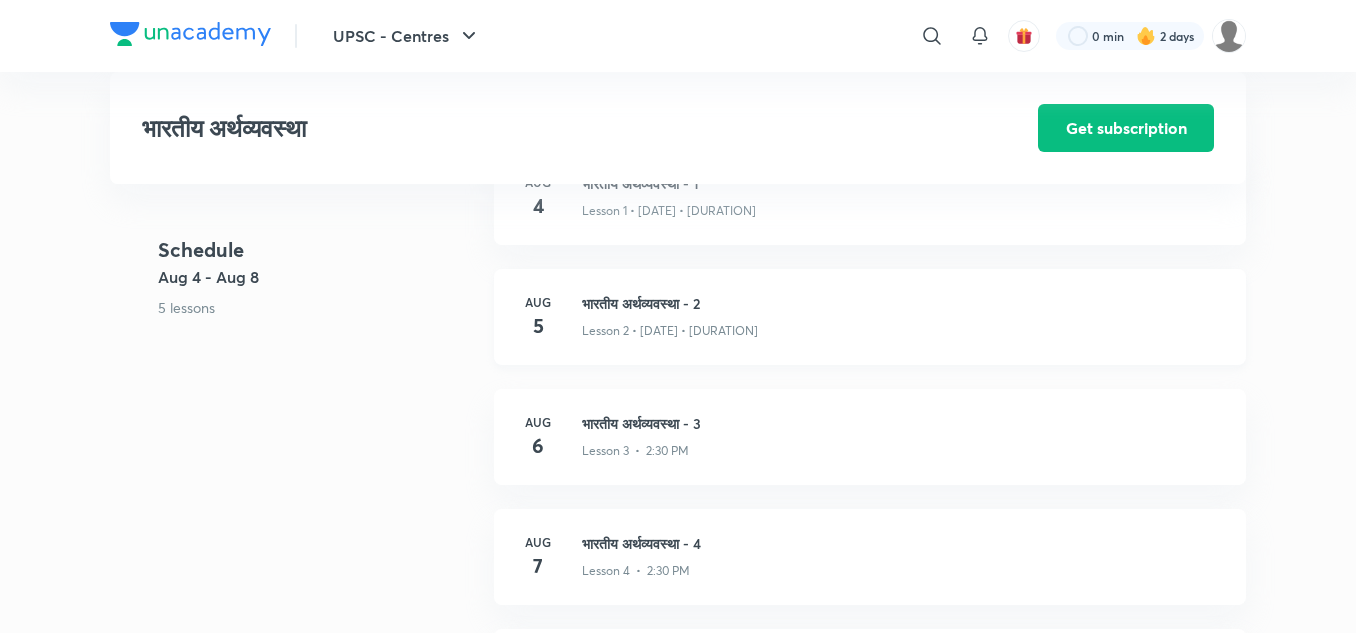 click on "भारतीय अर्थव्यवस्था - 2" at bounding box center [902, 303] 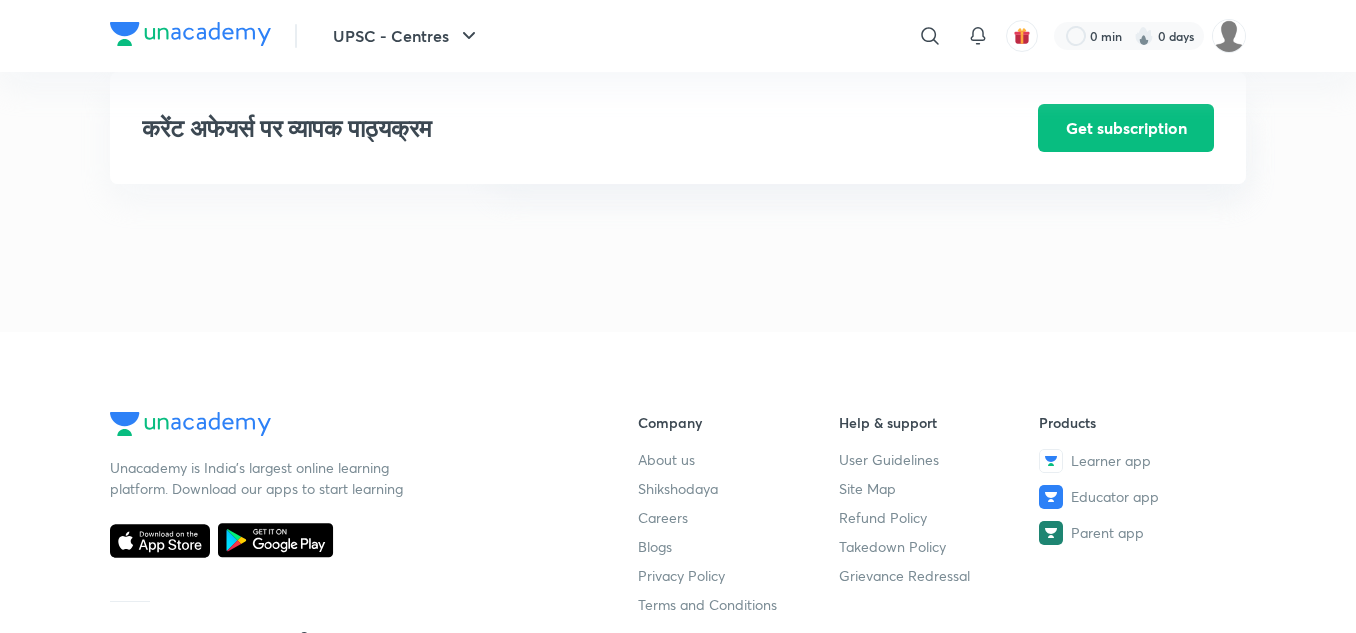 scroll, scrollTop: 0, scrollLeft: 0, axis: both 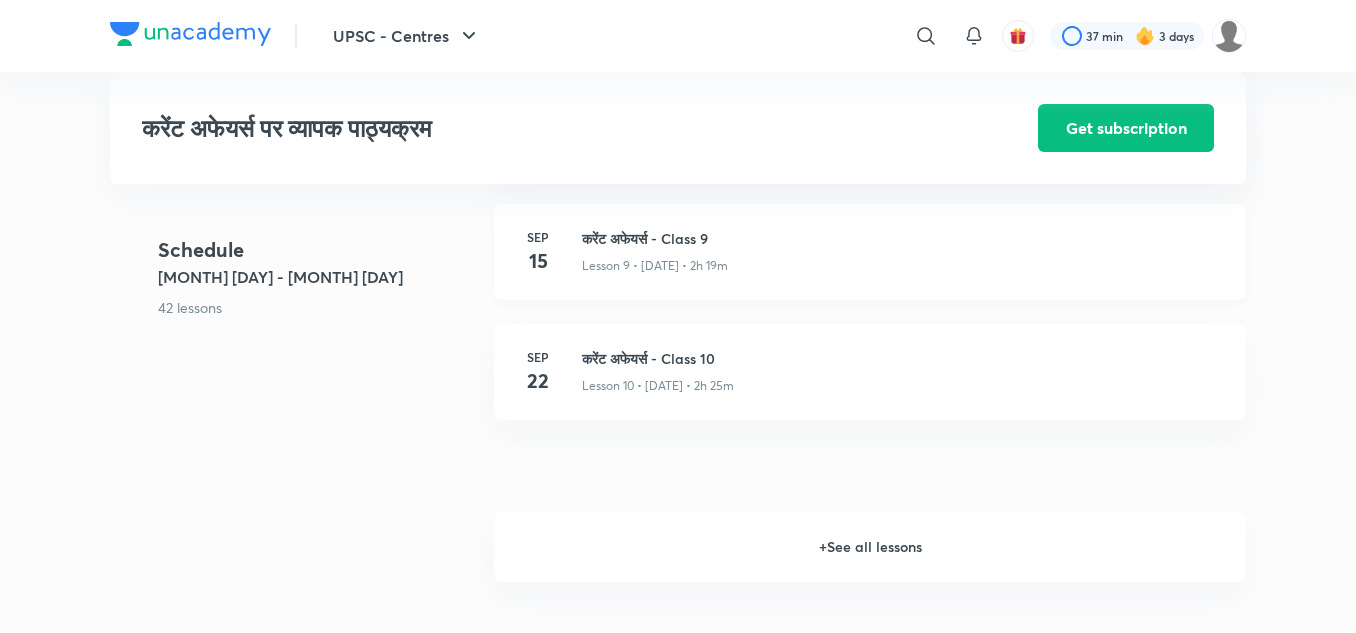click on "करेंट अफेयर्स - Class 9" at bounding box center (902, 238) 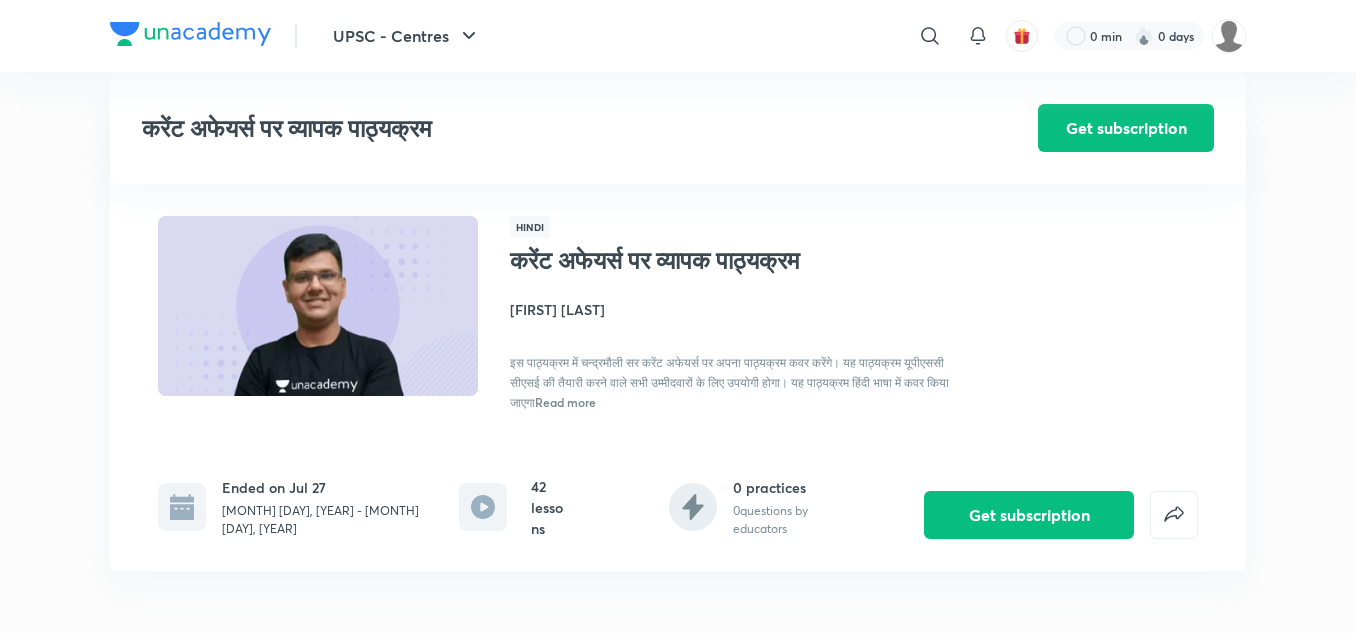 scroll, scrollTop: 1884, scrollLeft: 0, axis: vertical 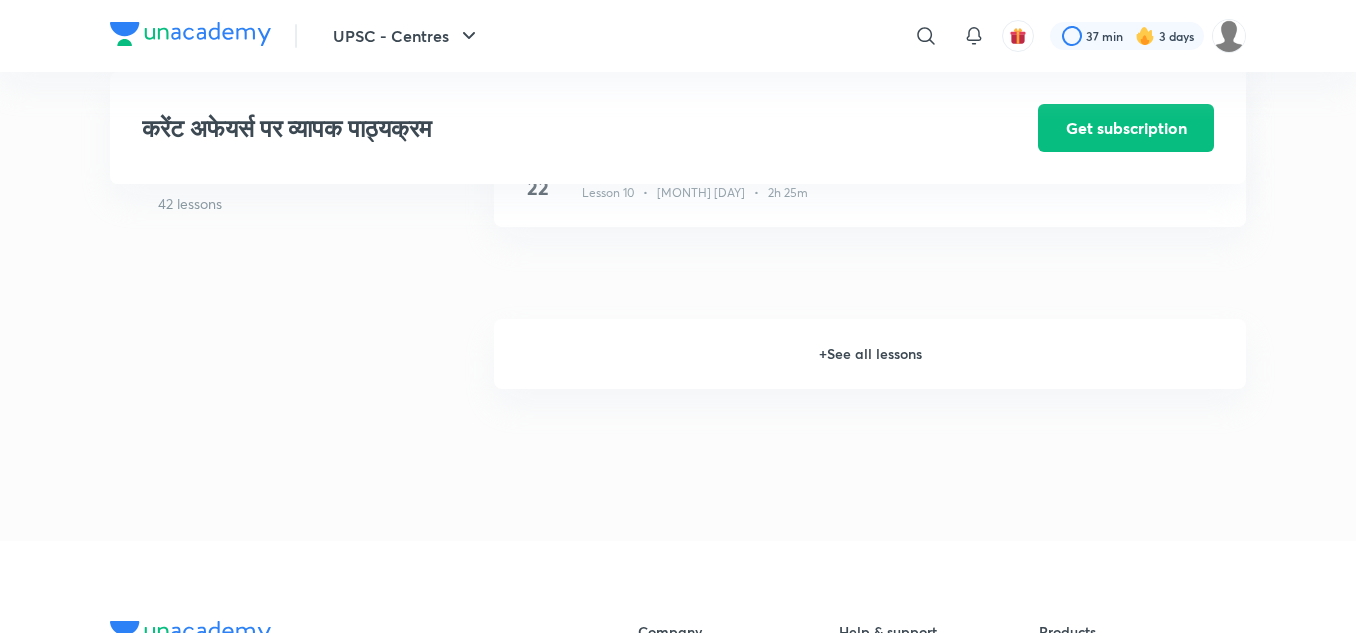 click on "+  See all lessons" at bounding box center (870, 354) 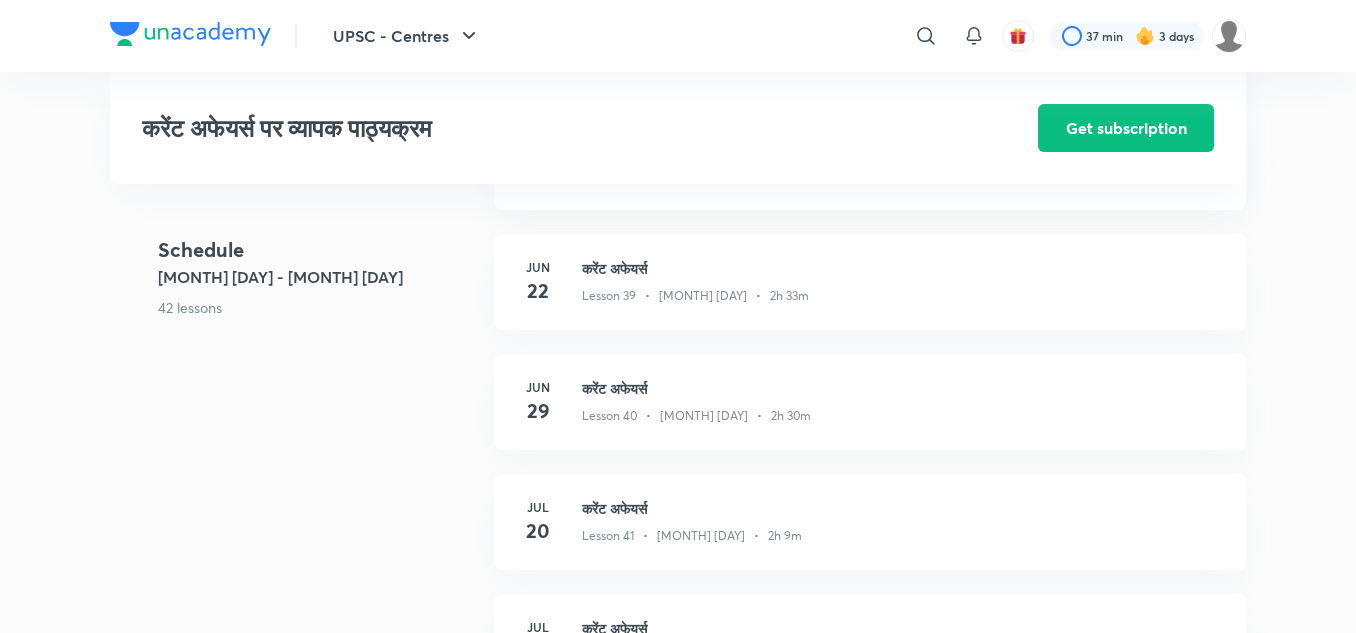 scroll, scrollTop: 5228, scrollLeft: 0, axis: vertical 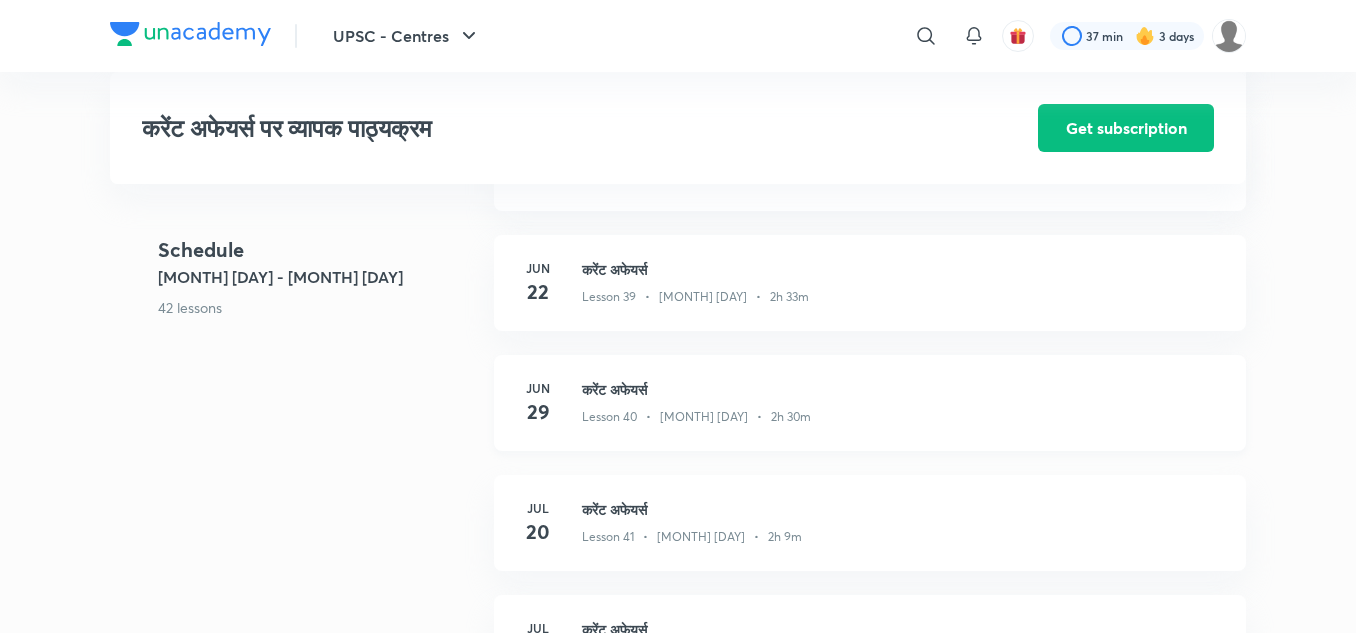 click on "करेंट अफेयर्स" at bounding box center (902, 389) 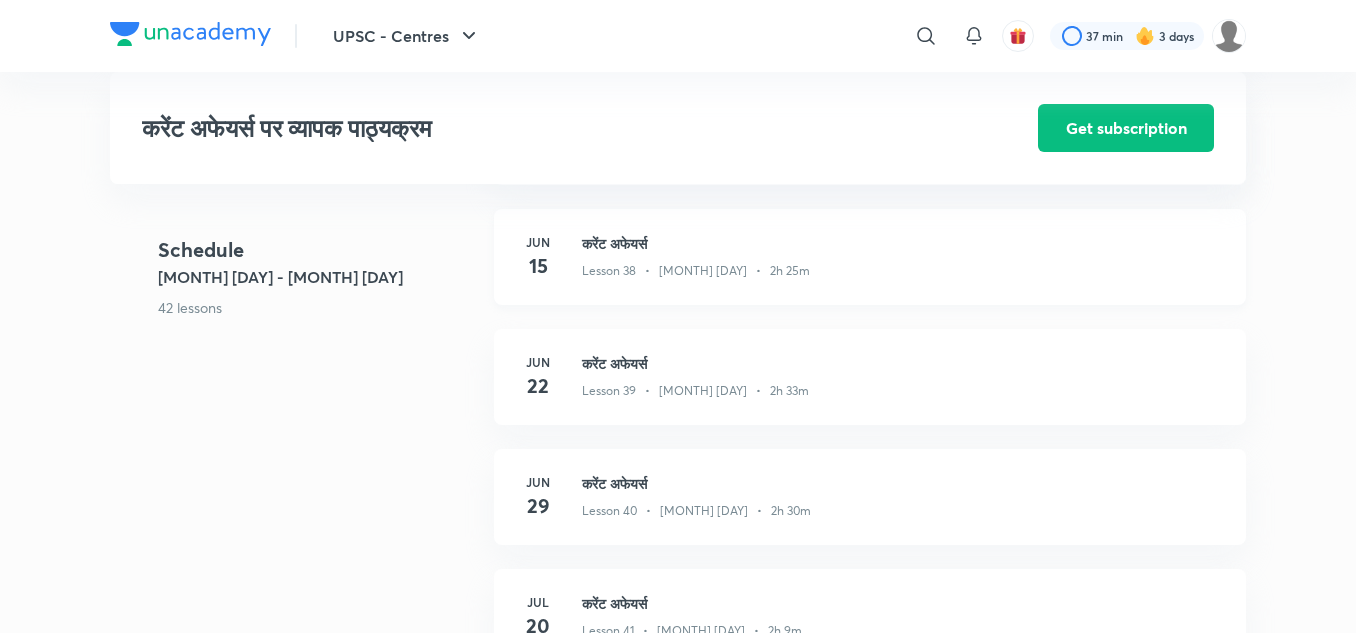 scroll, scrollTop: 5124, scrollLeft: 0, axis: vertical 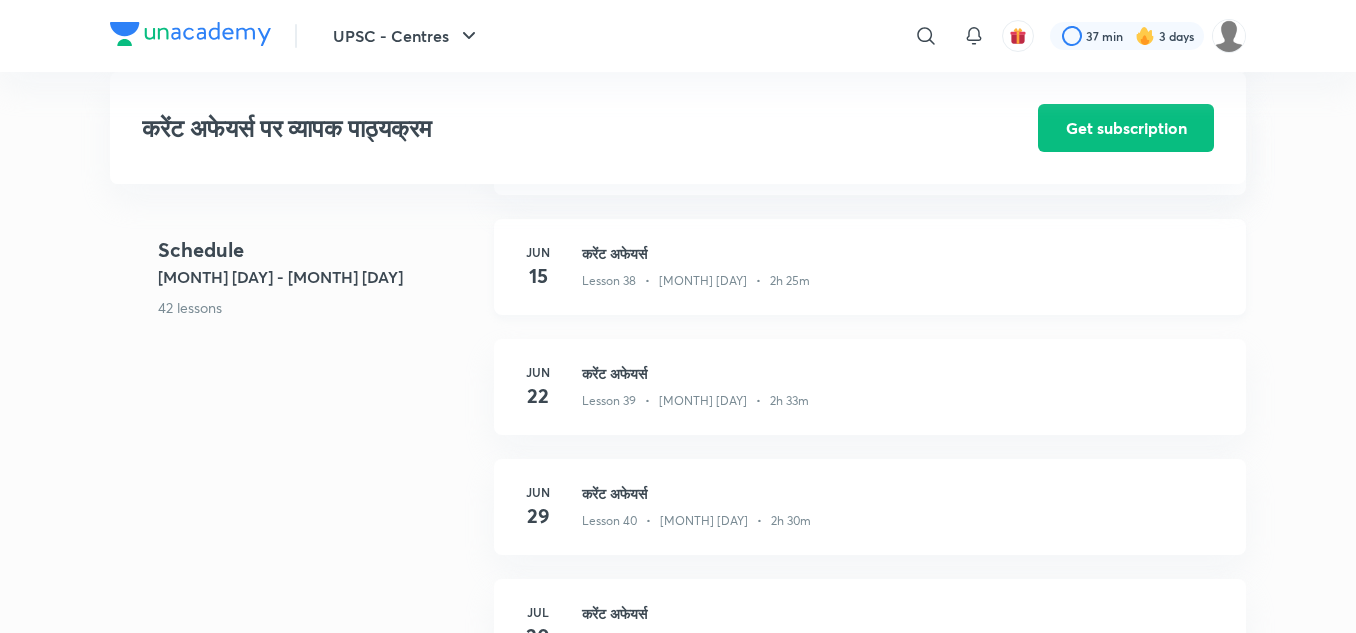 click on "करेंट अफेयर्स" at bounding box center (902, 253) 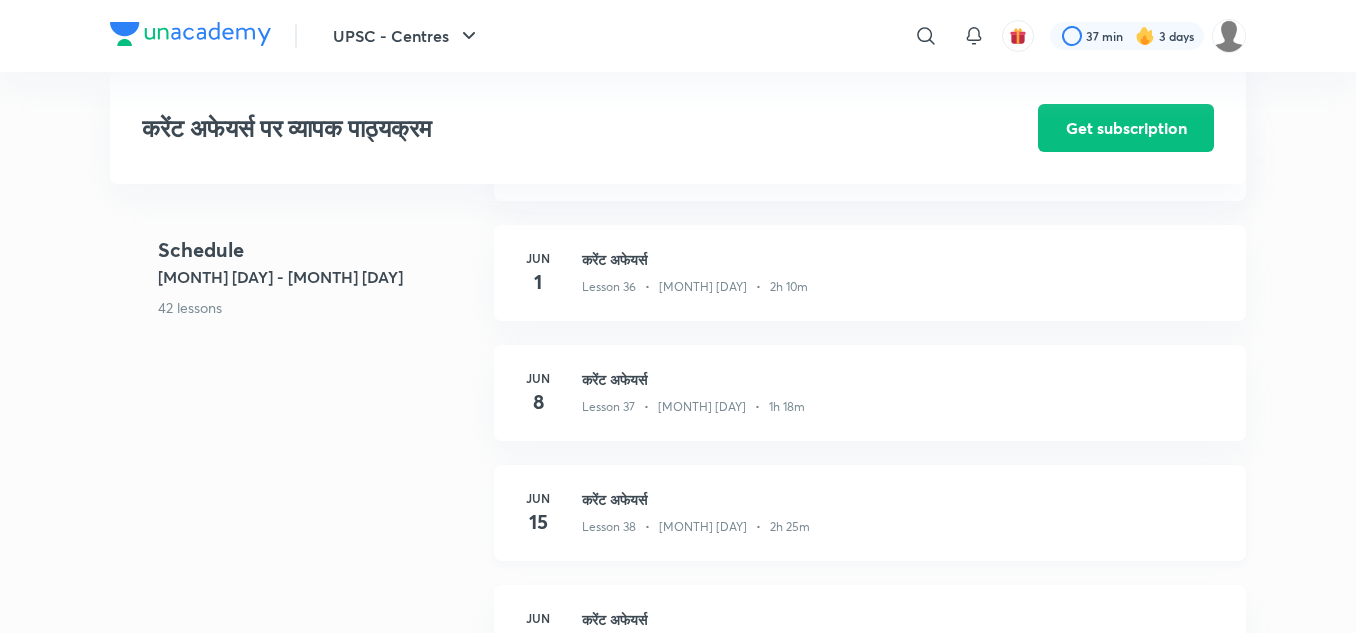 scroll, scrollTop: 4867, scrollLeft: 0, axis: vertical 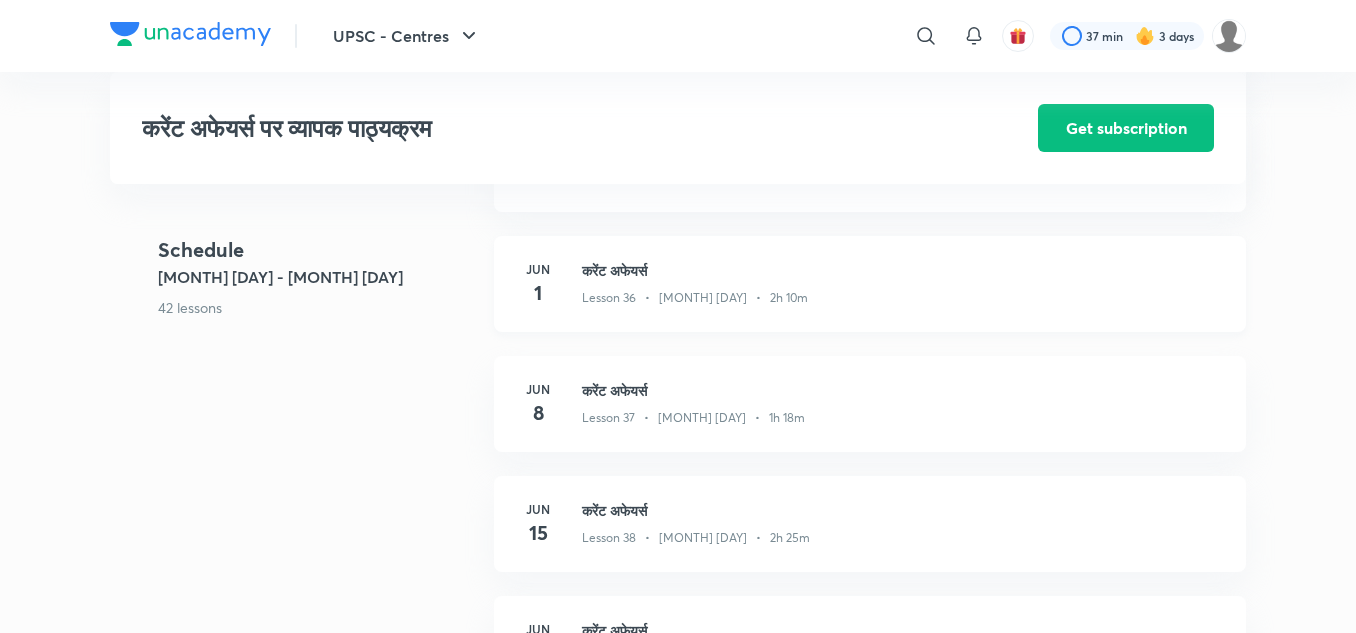 click on "करेंट अफेयर्स" at bounding box center [902, 270] 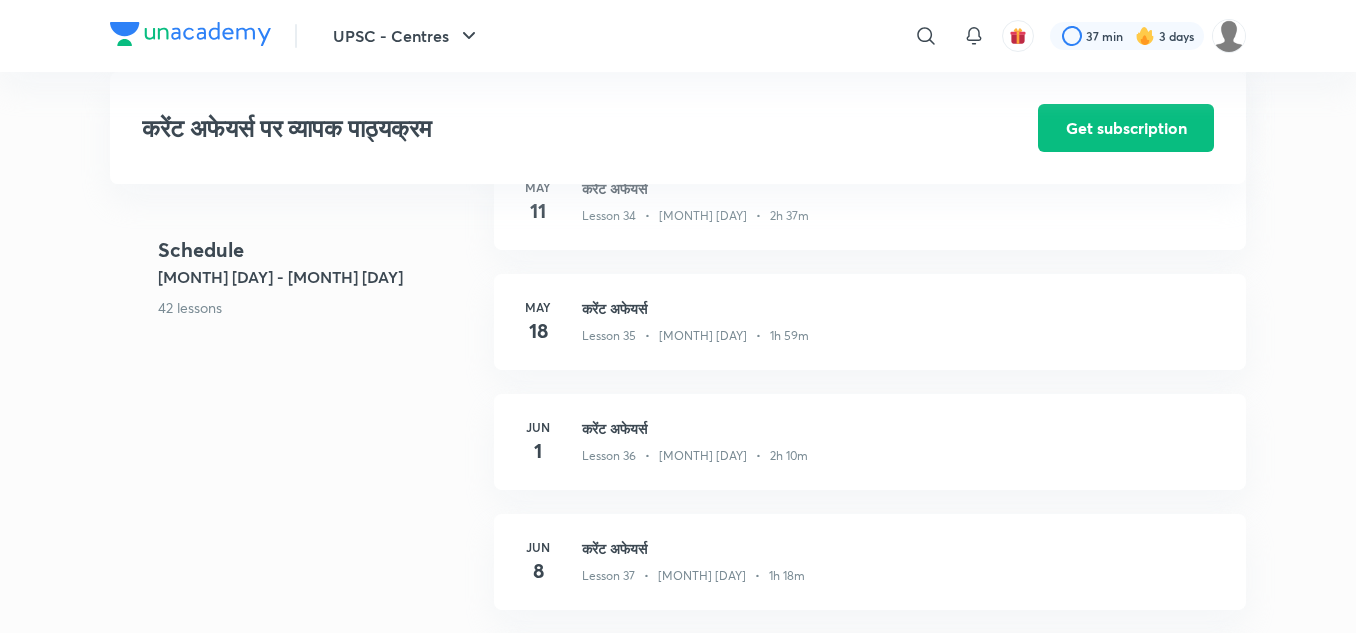 scroll, scrollTop: 4706, scrollLeft: 0, axis: vertical 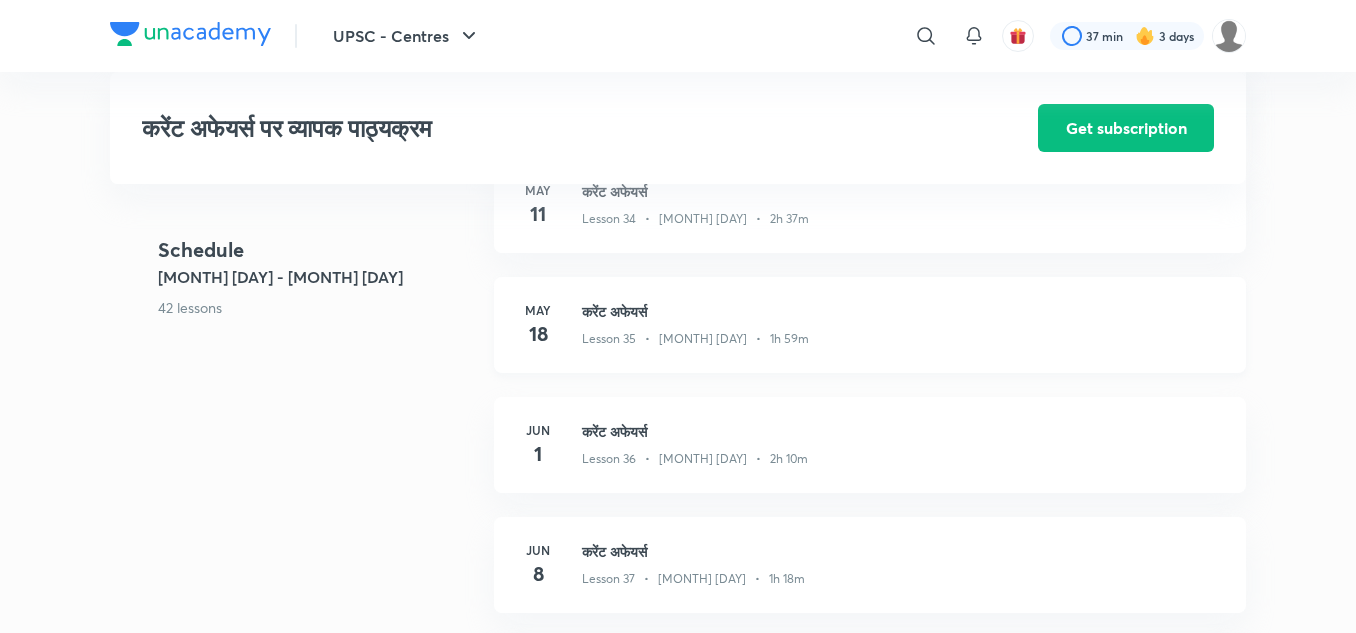 click on "करेंट अफेयर्स" at bounding box center (902, 311) 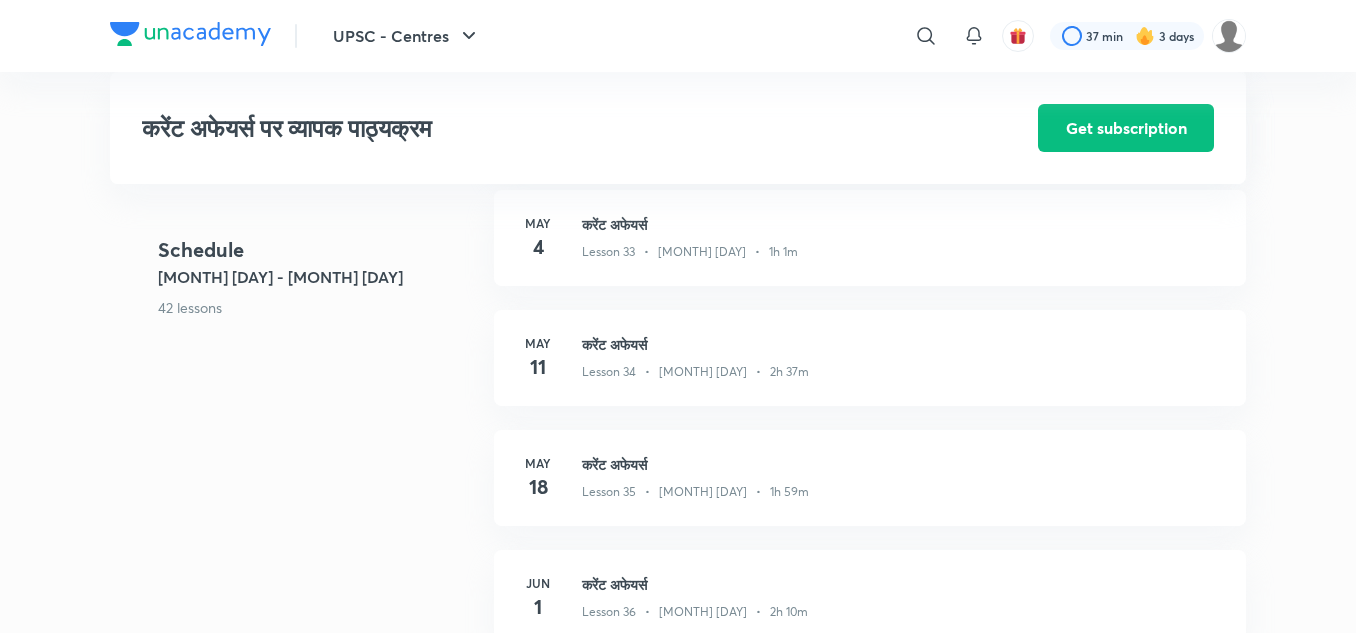 scroll, scrollTop: 4551, scrollLeft: 0, axis: vertical 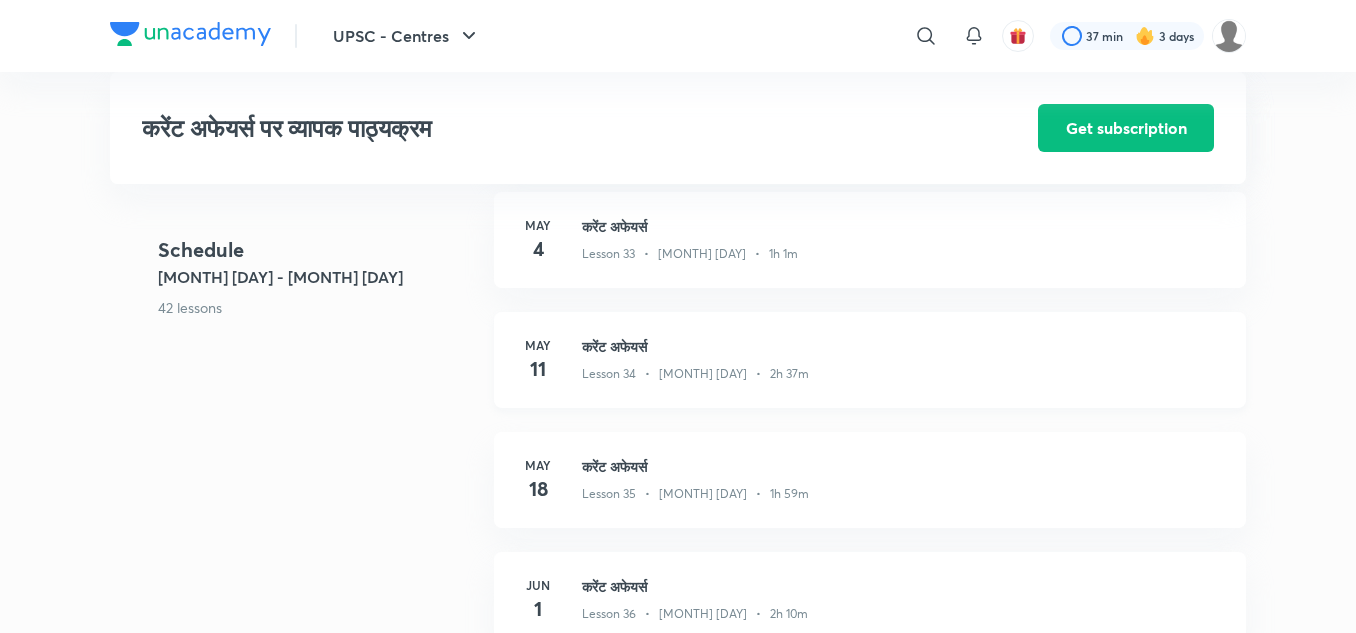 click on "करेंट अफेयर्स" at bounding box center [902, 346] 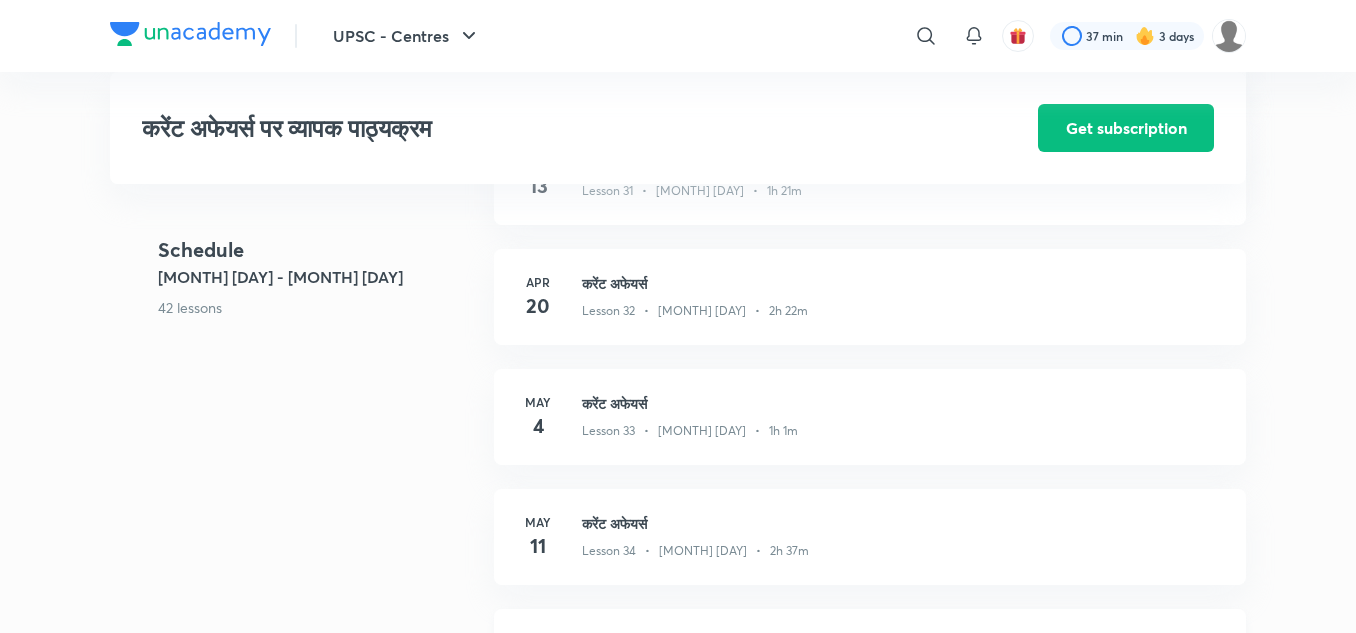 scroll, scrollTop: 4373, scrollLeft: 0, axis: vertical 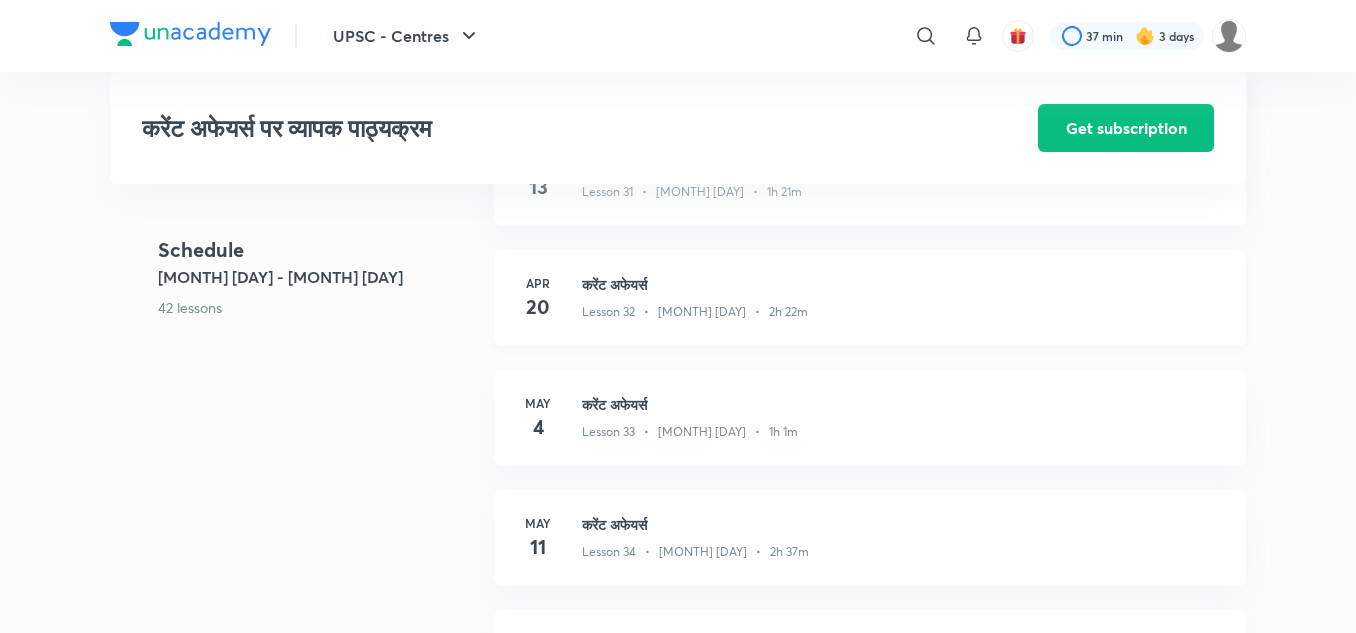 click on "करेंट अफेयर्स" at bounding box center [902, 284] 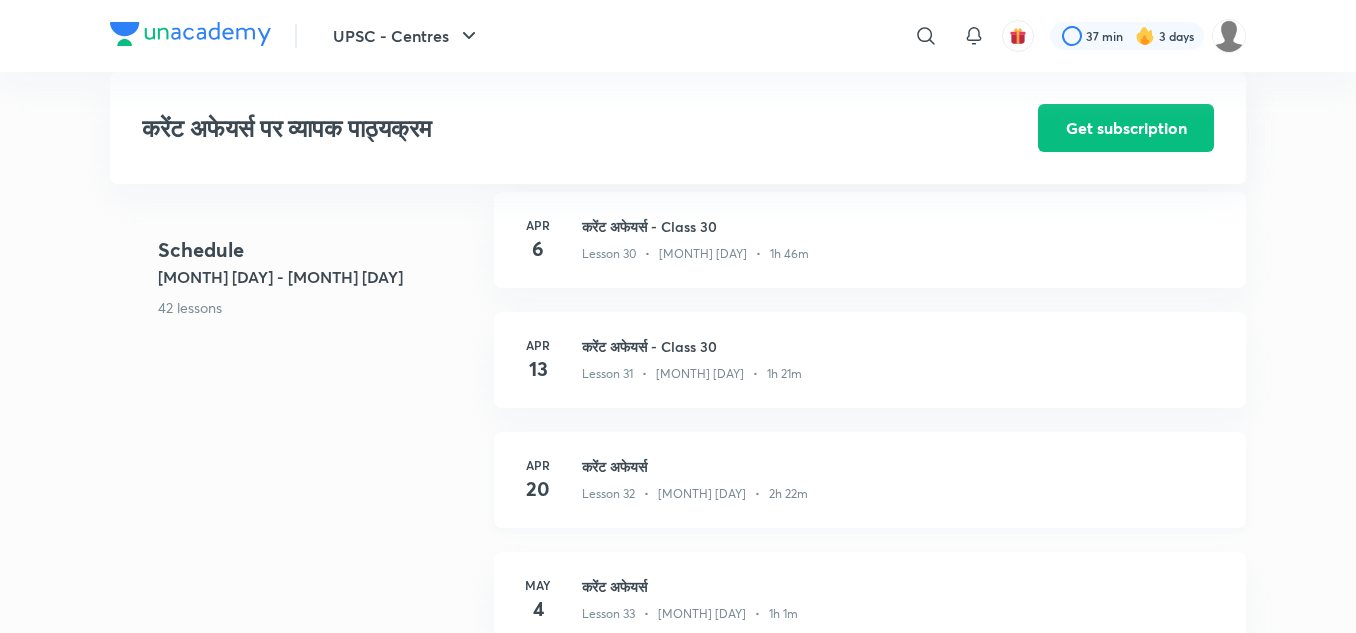 scroll, scrollTop: 4153, scrollLeft: 0, axis: vertical 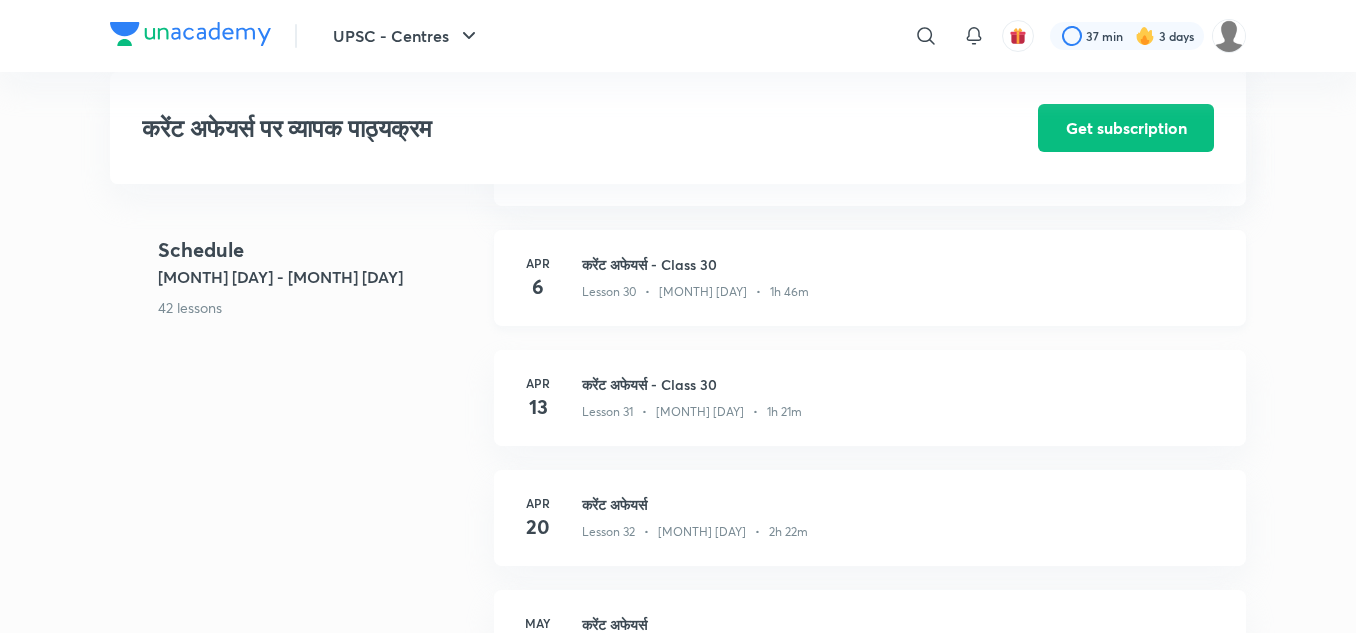 click on "करेंट अफेयर्स - Class 30" at bounding box center [902, 264] 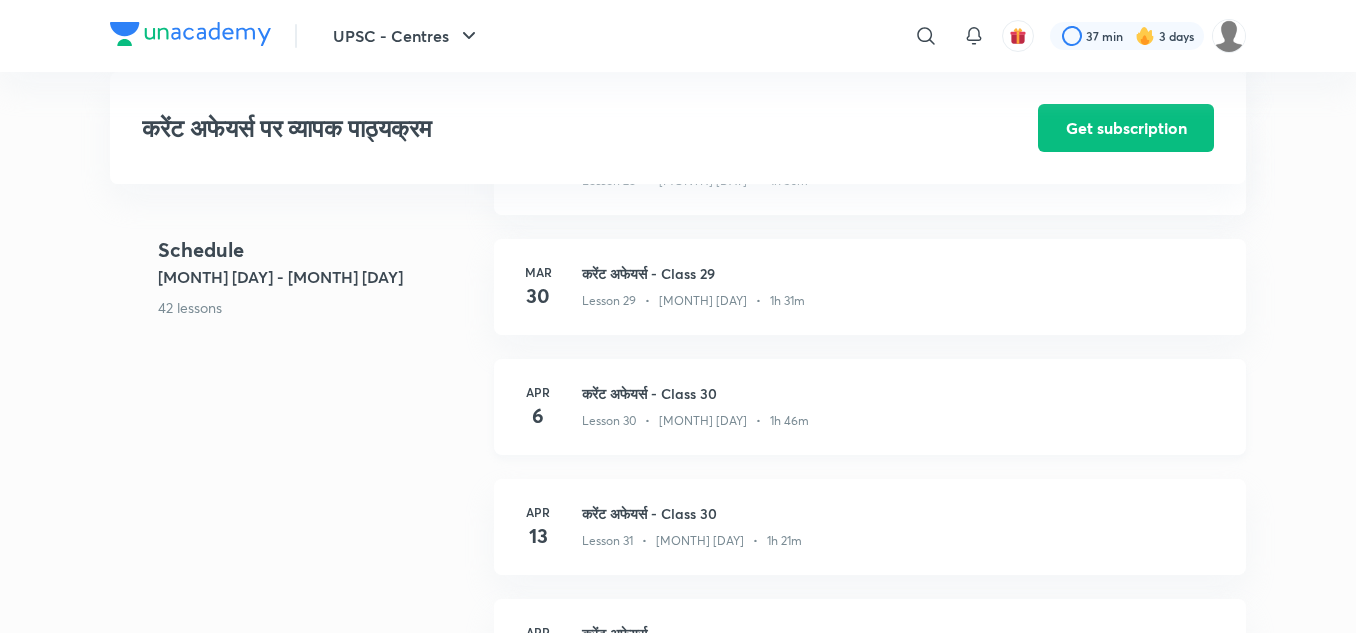 scroll, scrollTop: 4020, scrollLeft: 0, axis: vertical 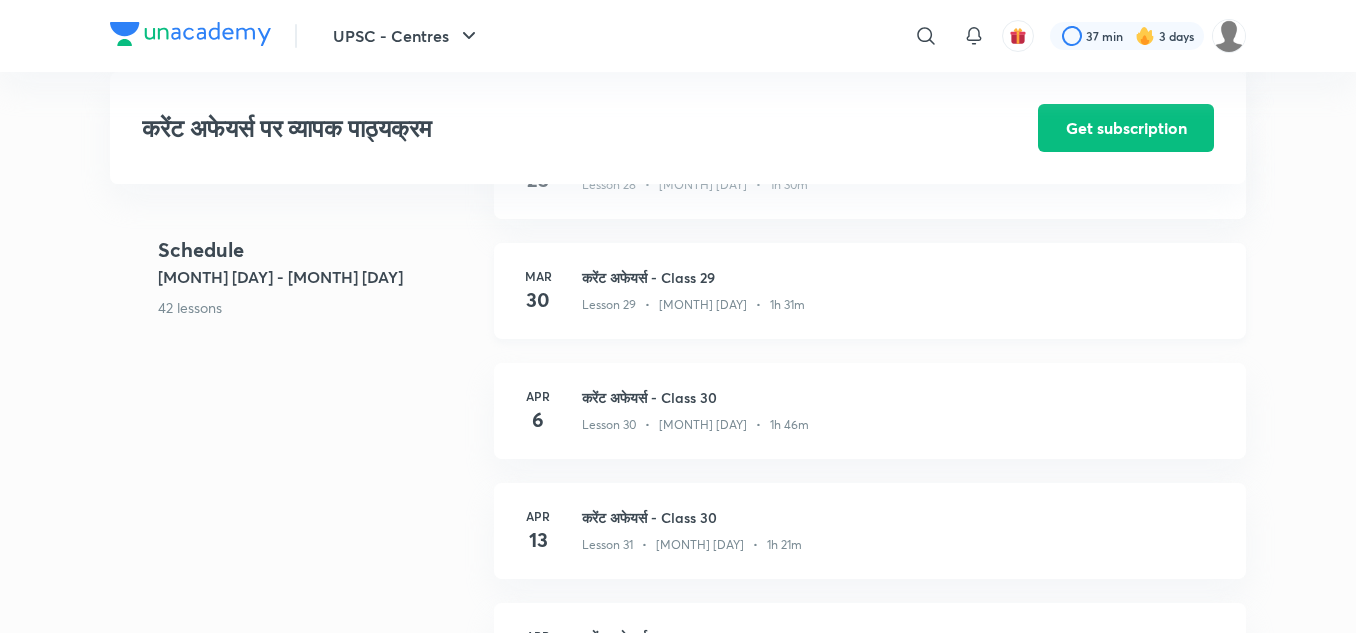 click on "करेंट अफेयर्स - Class 29" at bounding box center [902, 277] 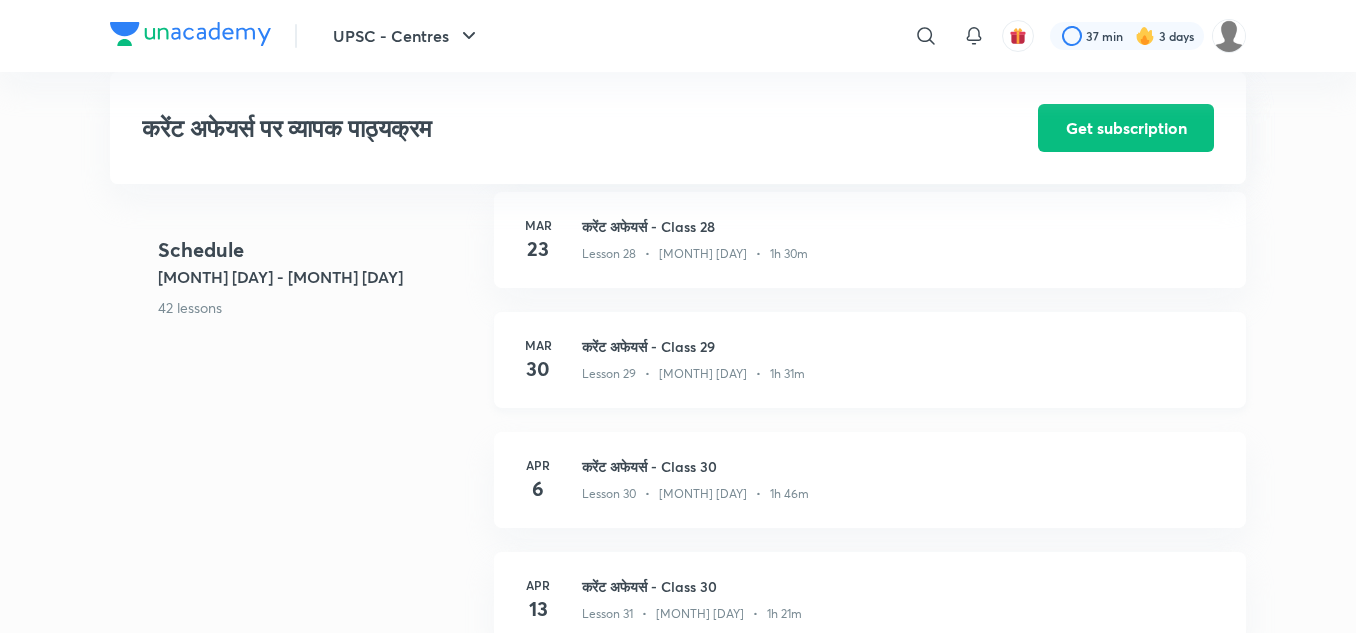scroll, scrollTop: 3950, scrollLeft: 0, axis: vertical 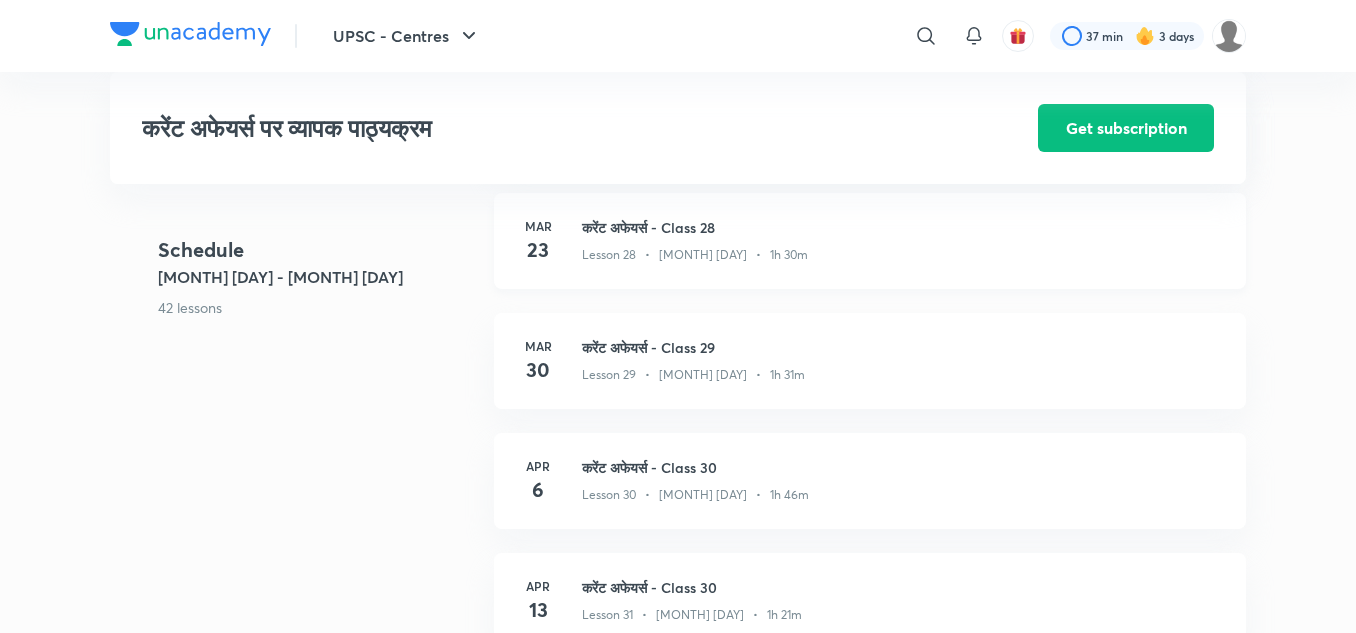 click on "करेंट अफेयर्स - Class 28" at bounding box center [902, 227] 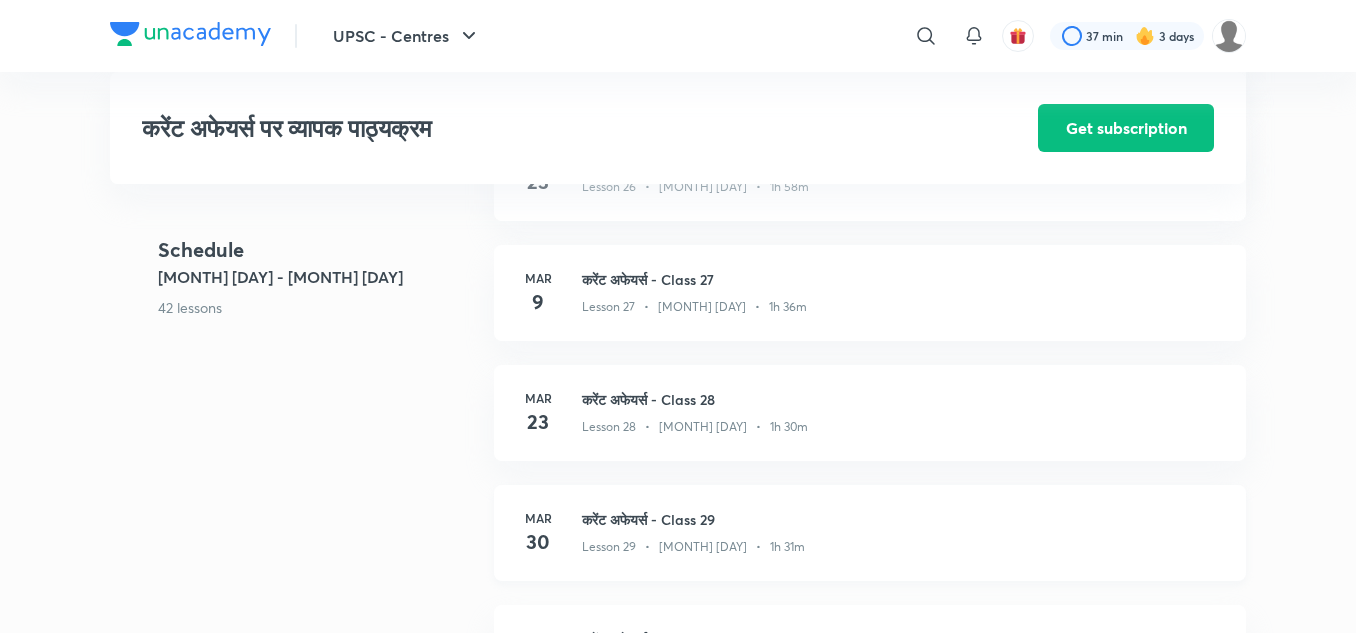 scroll, scrollTop: 3753, scrollLeft: 0, axis: vertical 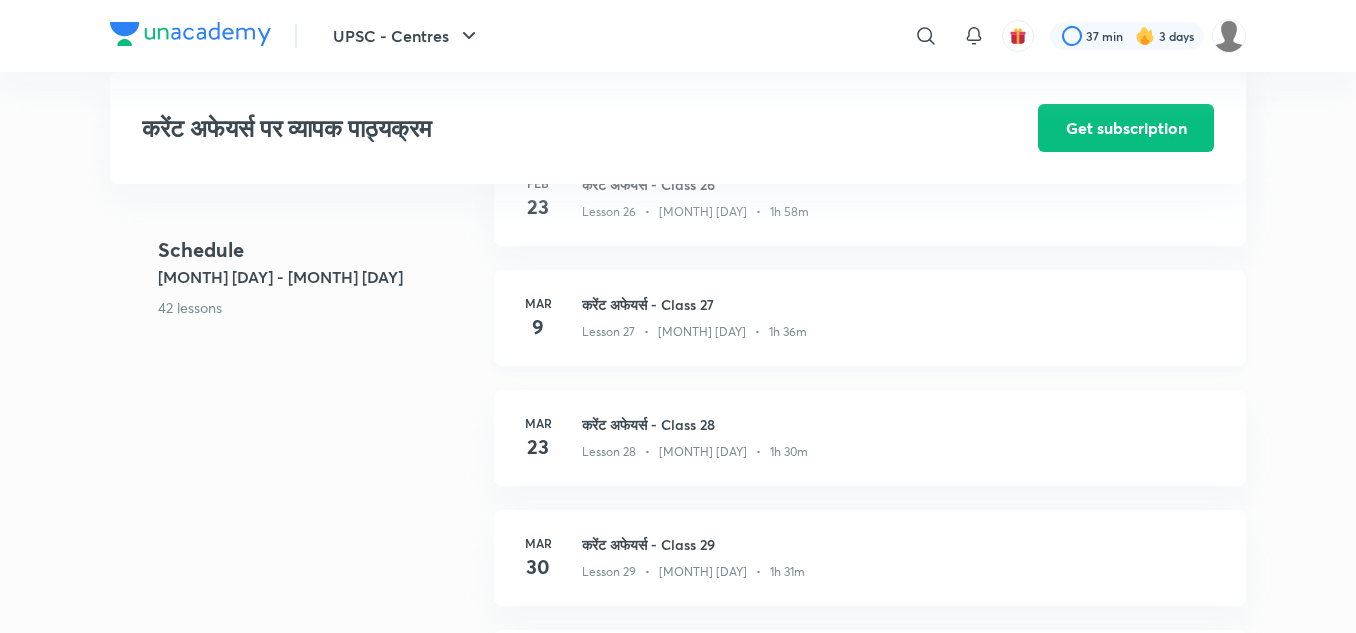 click on "करेंट अफेयर्स - Class 27" at bounding box center [902, 304] 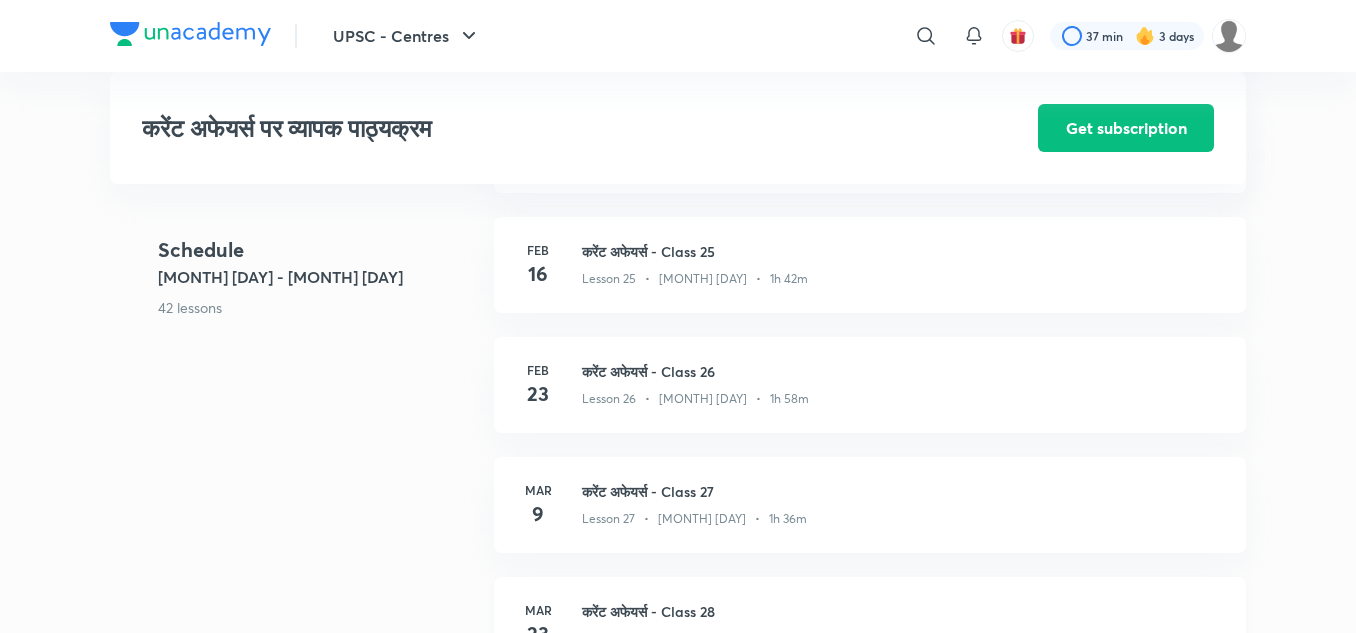 scroll, scrollTop: 3565, scrollLeft: 0, axis: vertical 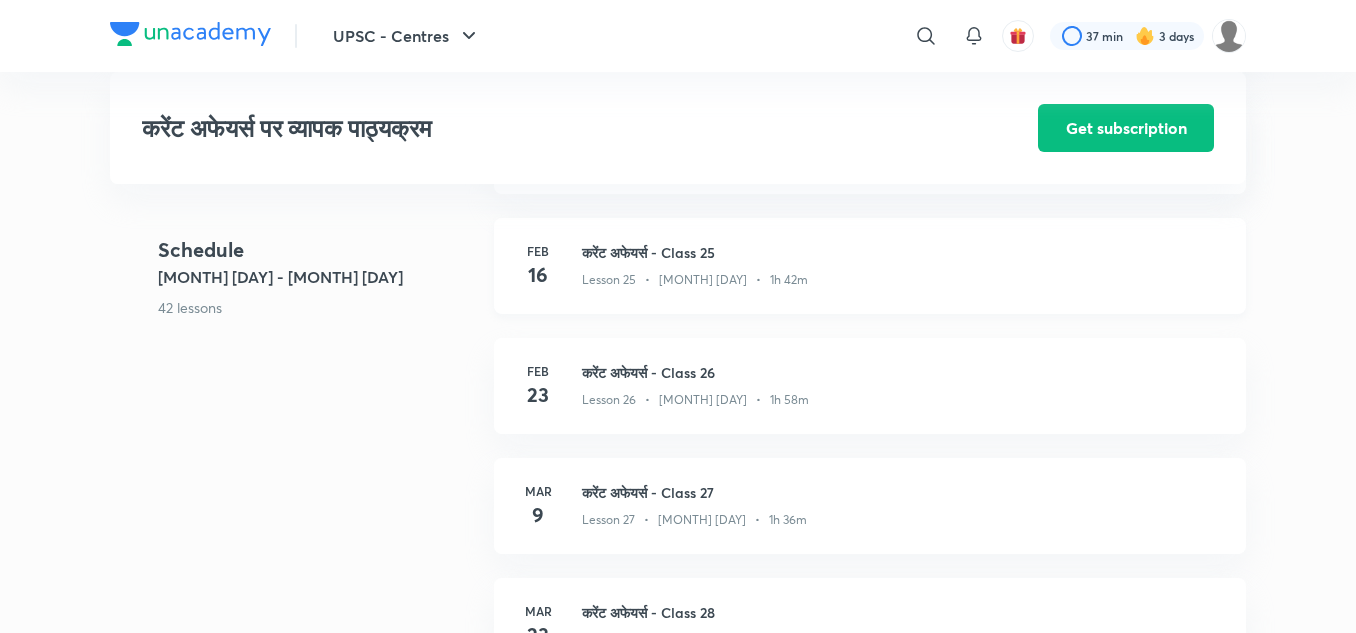 click on "करेंट अफेयर्स - Class 25" at bounding box center (902, 252) 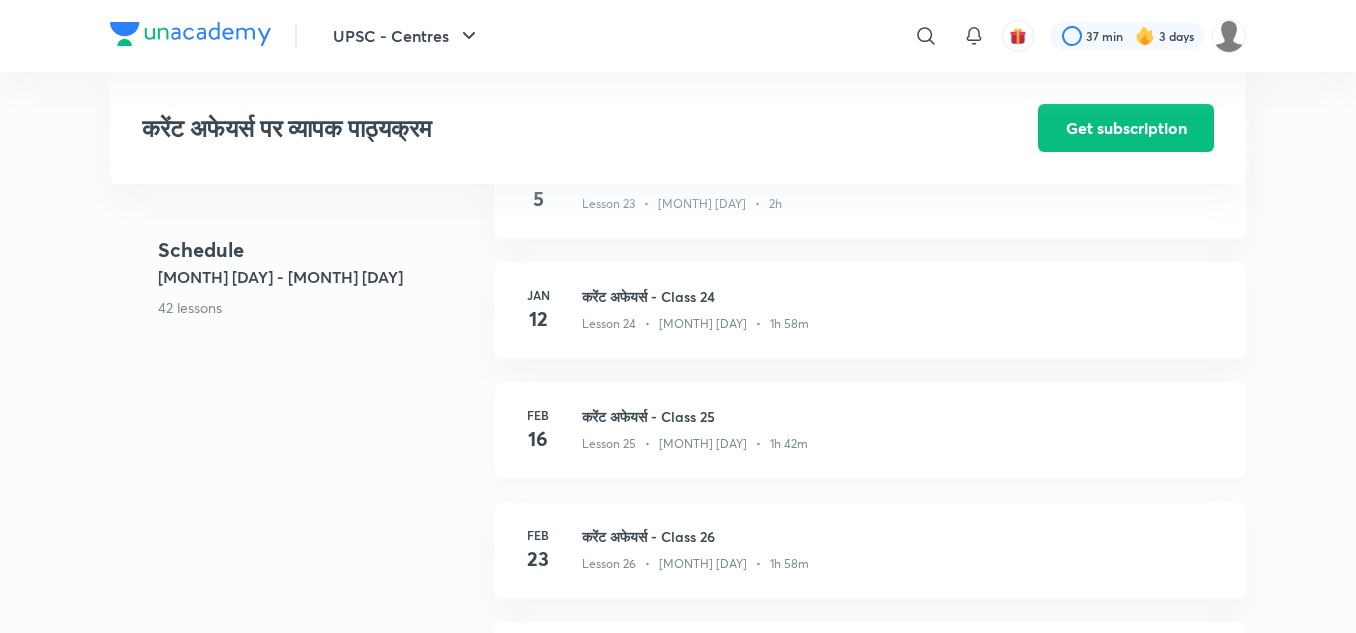 scroll, scrollTop: 3400, scrollLeft: 0, axis: vertical 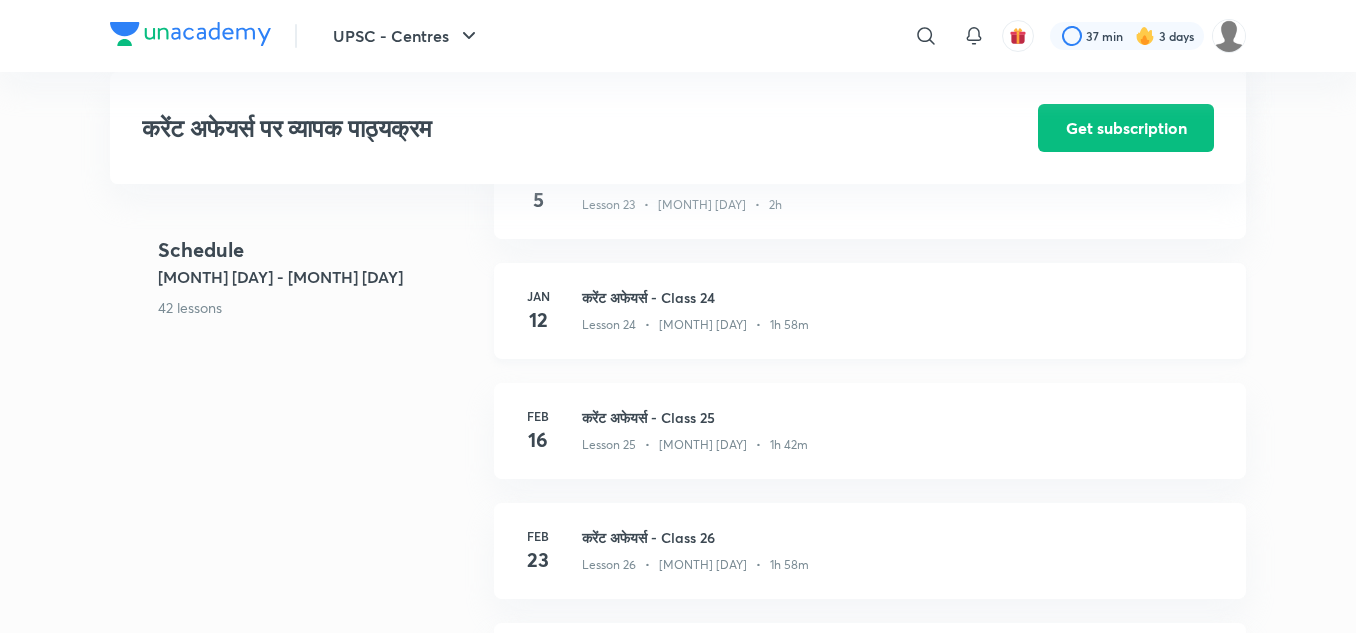 click on "करेंट अफेयर्स - Class 24" at bounding box center [902, 297] 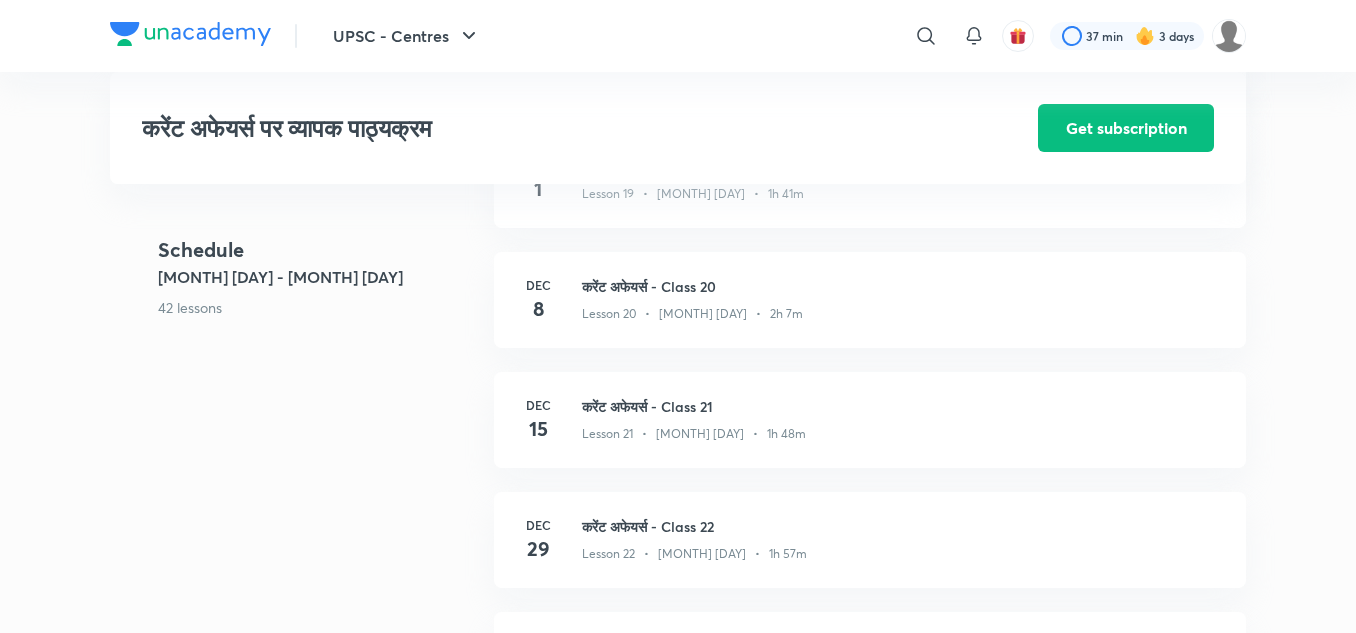 scroll, scrollTop: 2921, scrollLeft: 0, axis: vertical 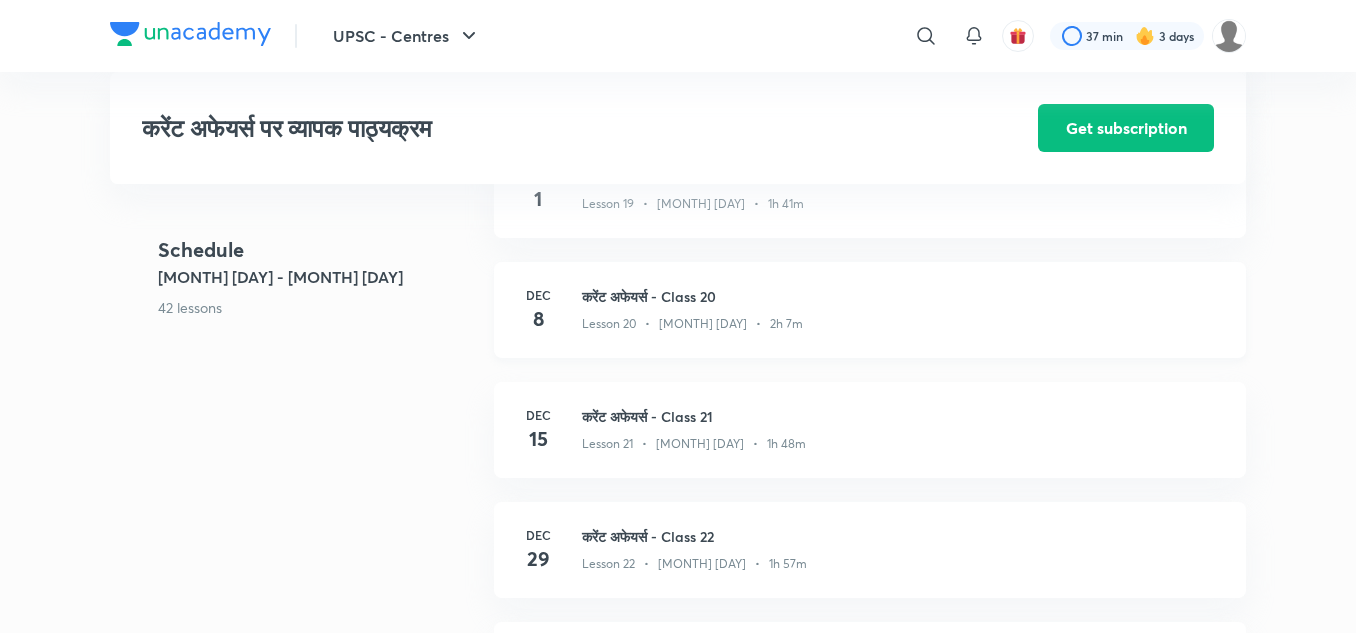 click on "करेंट अफेयर्स - Class 20" at bounding box center [902, 296] 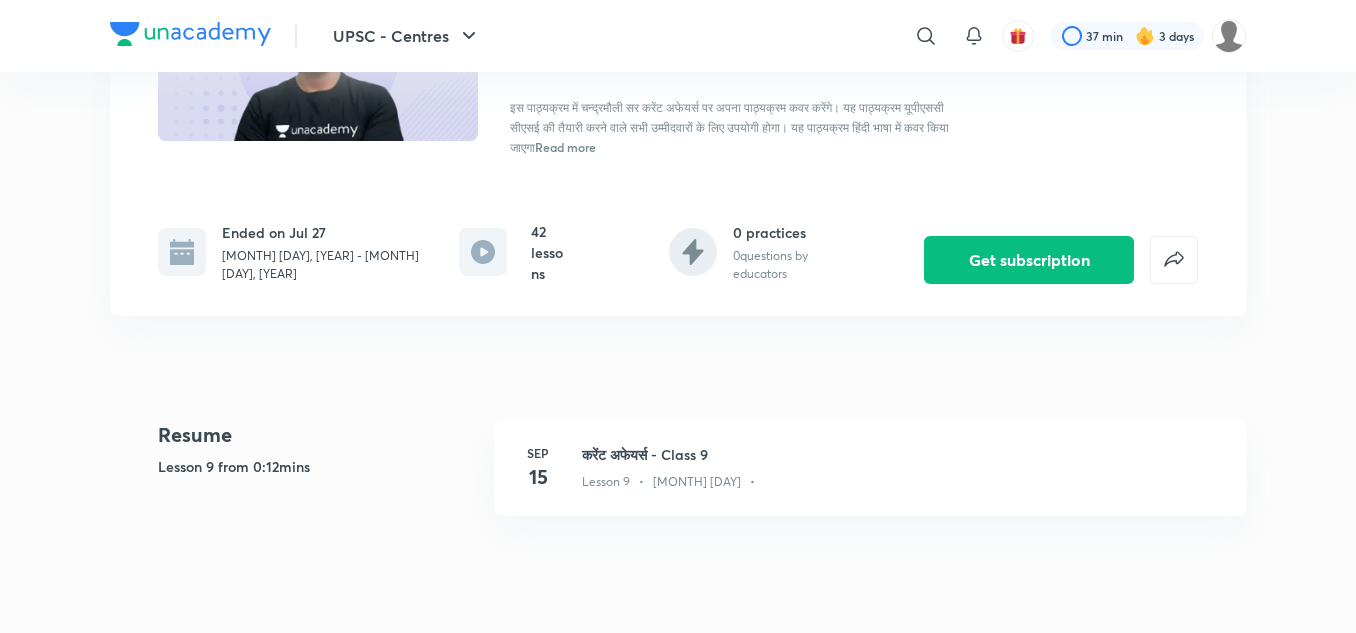 scroll, scrollTop: 254, scrollLeft: 0, axis: vertical 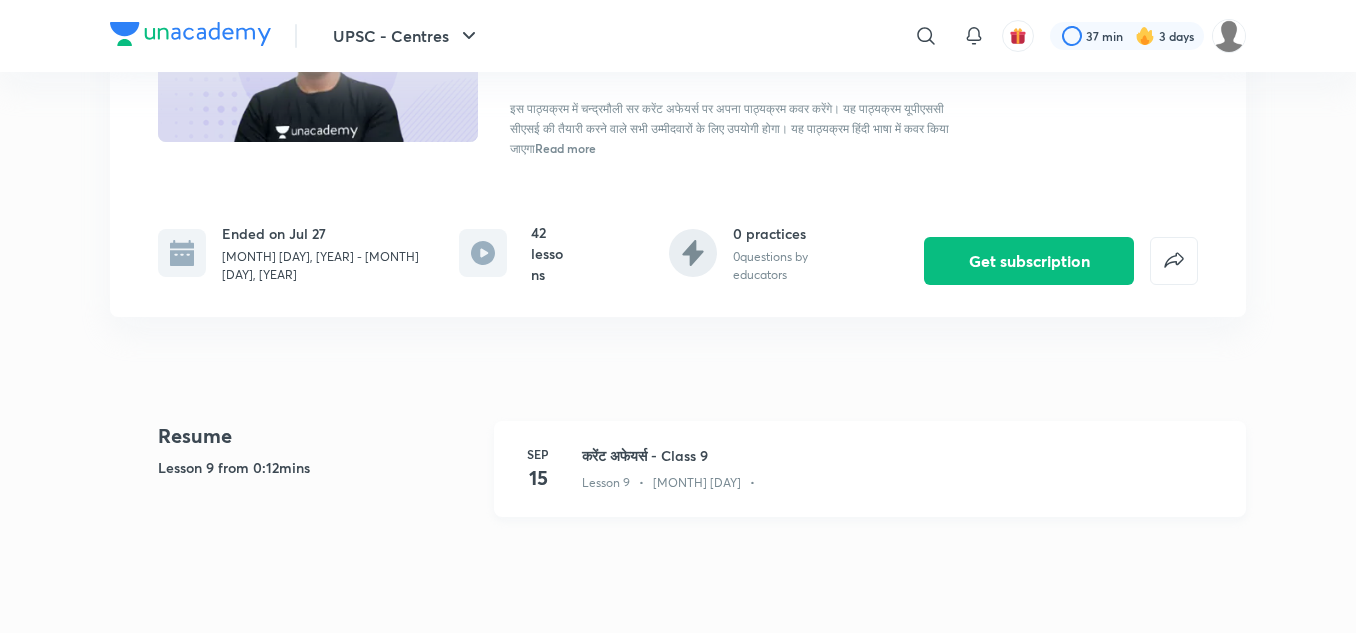 click on "करेंट अफेयर्स - Class 9" at bounding box center (902, 455) 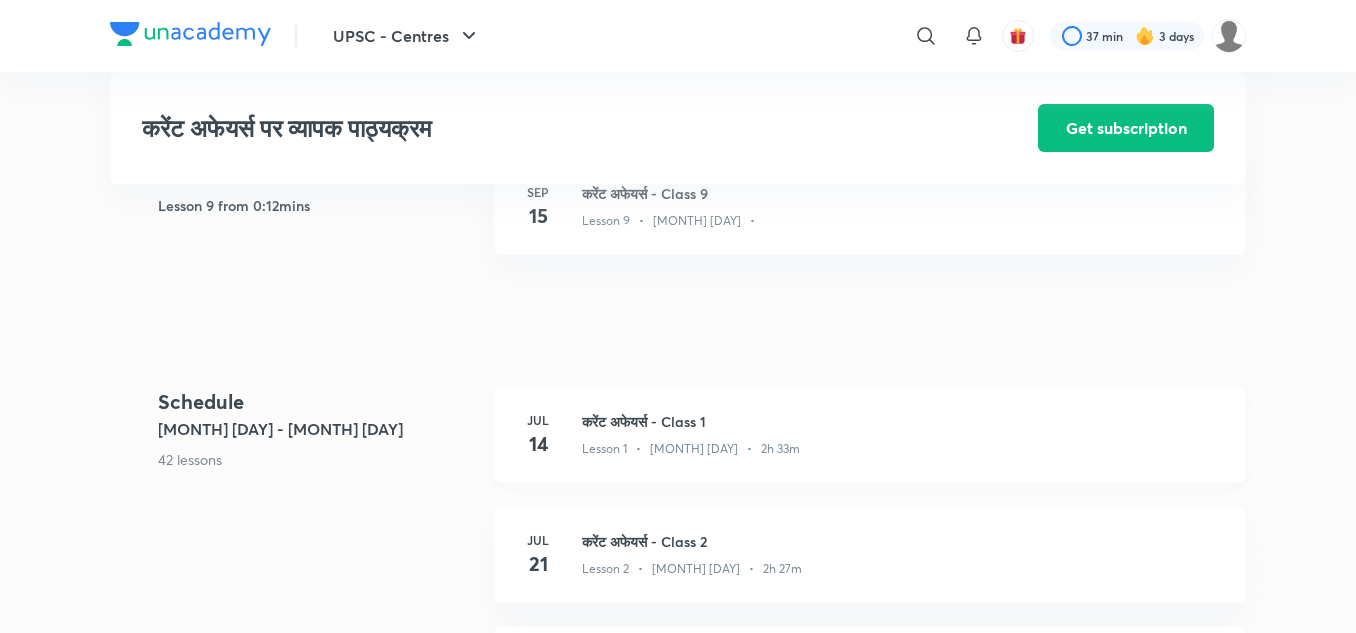 scroll, scrollTop: 517, scrollLeft: 0, axis: vertical 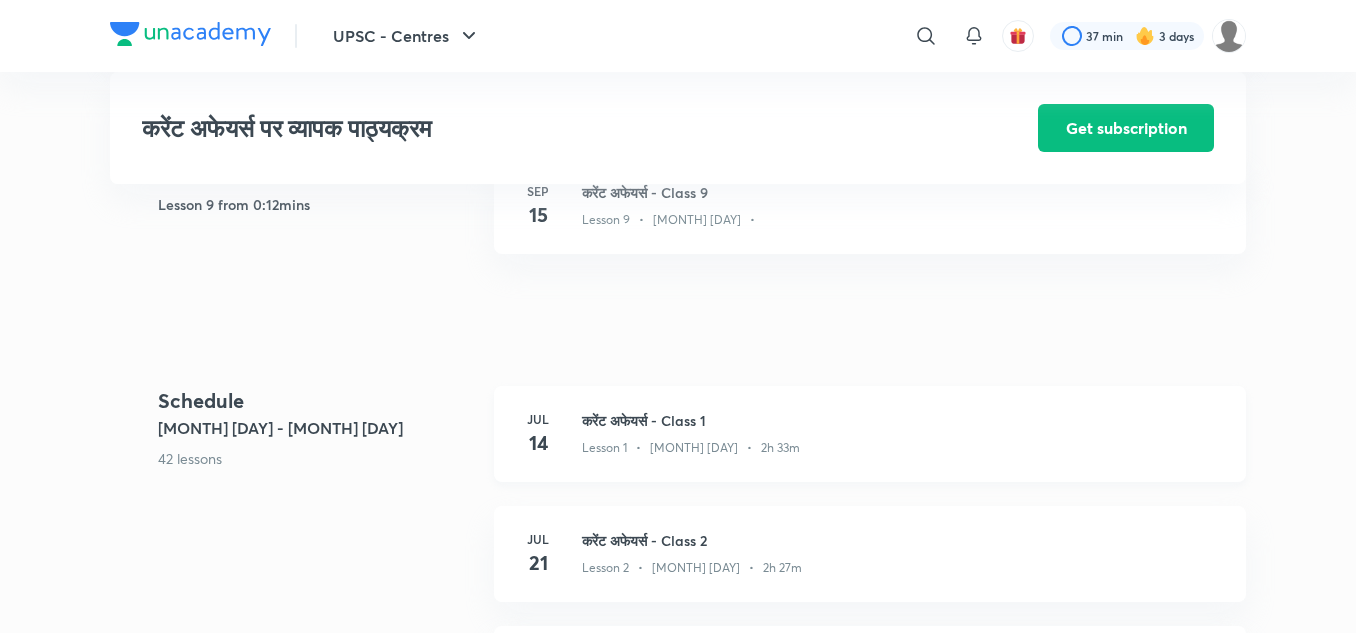 click on "करेंट अफेयर्स - Class 1" at bounding box center (902, 420) 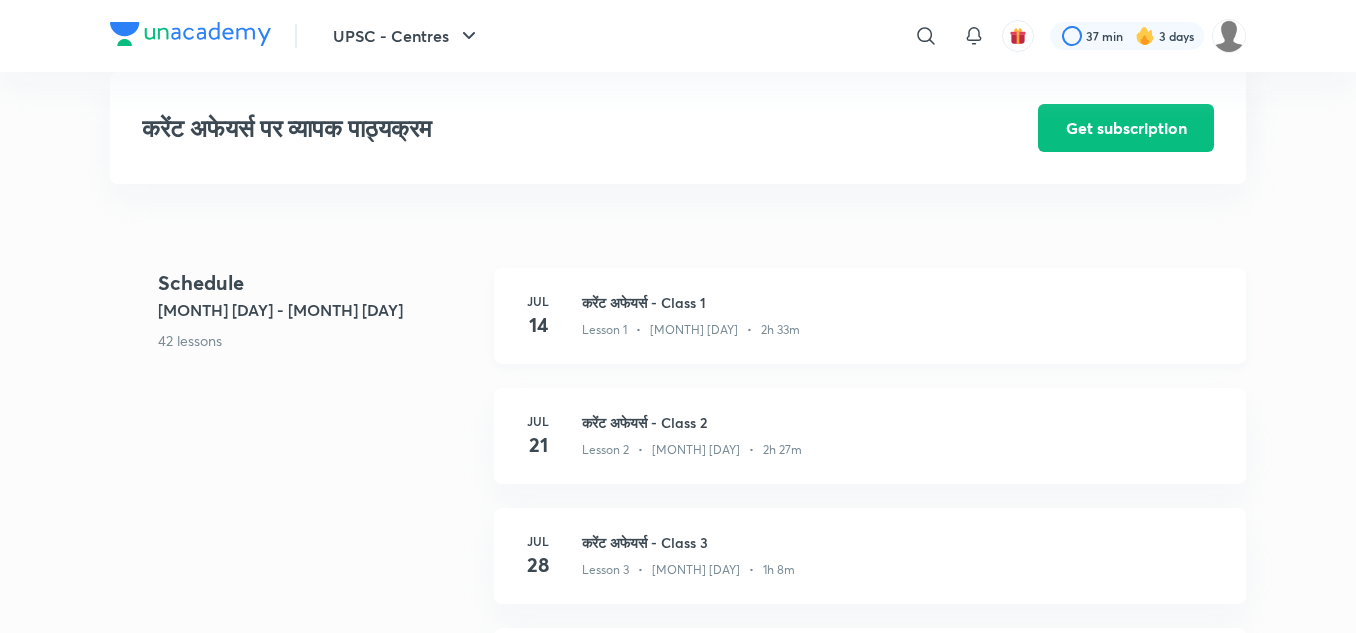 scroll, scrollTop: 684, scrollLeft: 0, axis: vertical 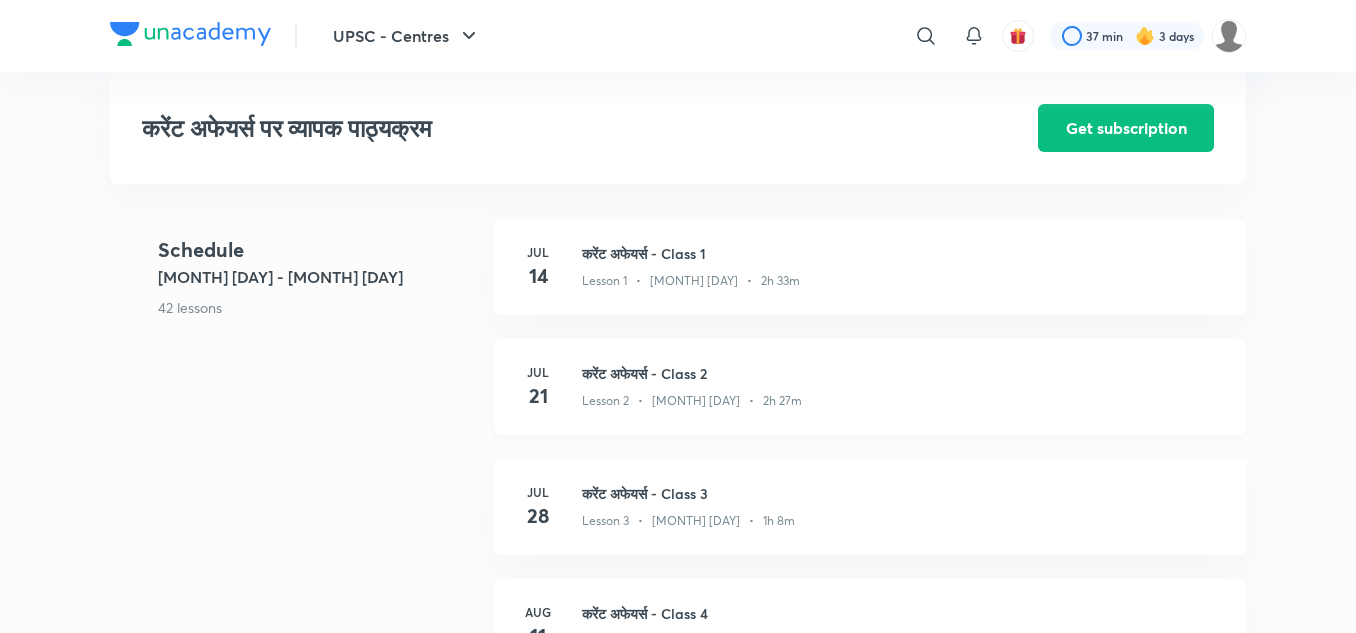 click on "करेंट अफेयर्स - Class 2" at bounding box center (902, 373) 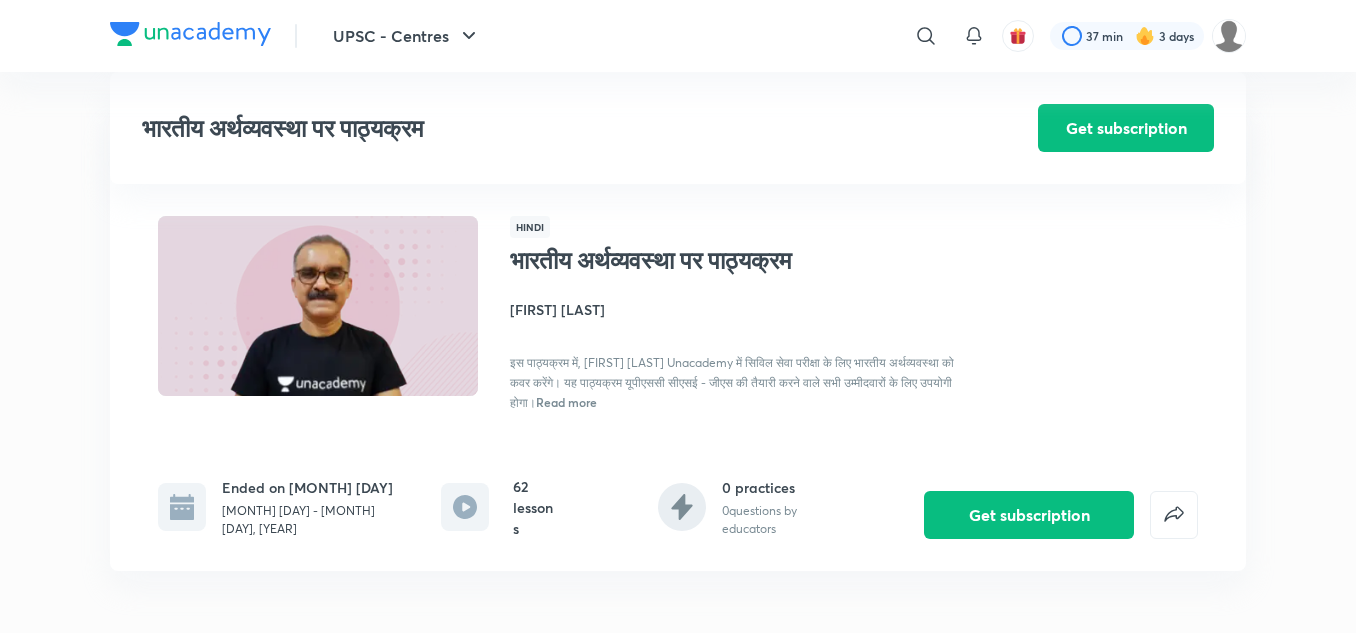 scroll, scrollTop: 2340, scrollLeft: 0, axis: vertical 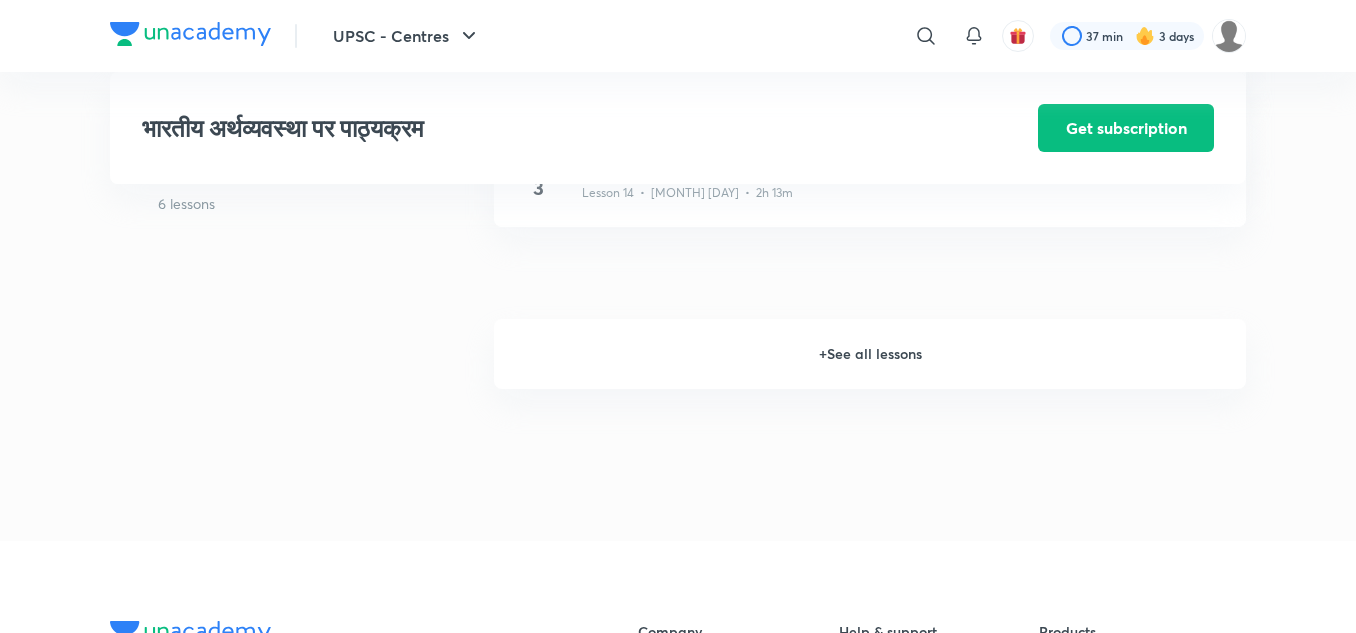 click on "+  See all lessons" at bounding box center [870, 354] 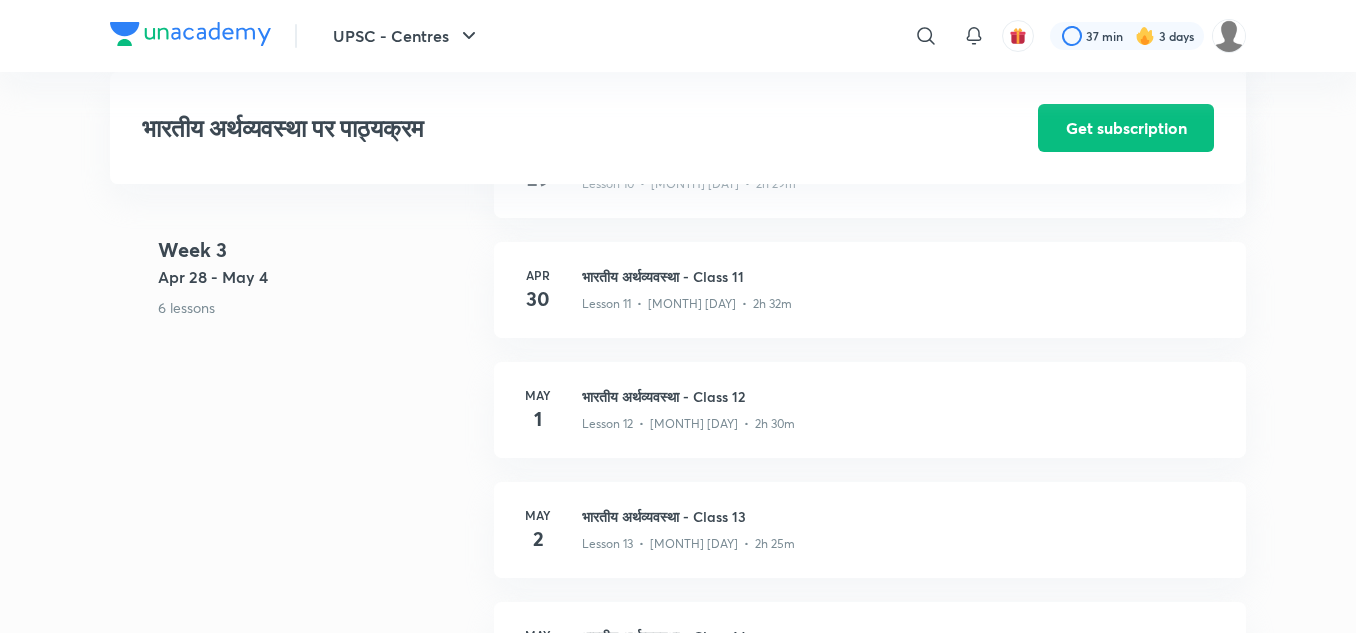 scroll, scrollTop: 2078, scrollLeft: 0, axis: vertical 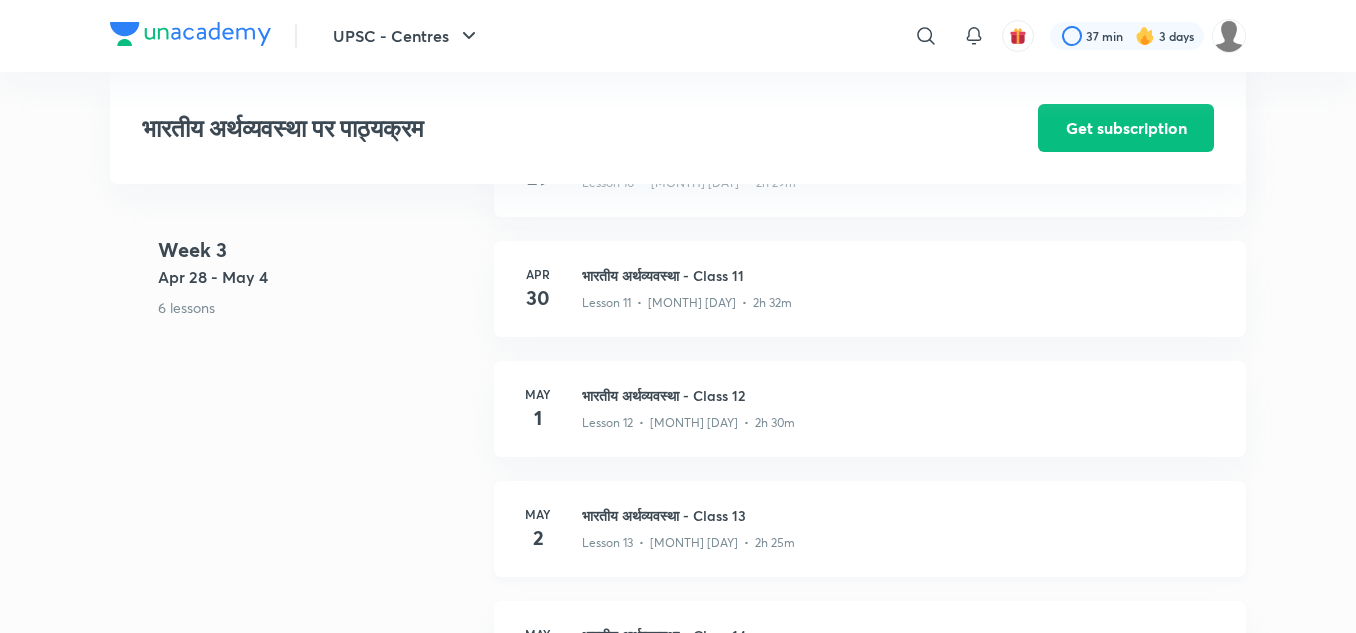 click on "भारतीय अर्थव्यवस्था - Class 13" at bounding box center (902, 515) 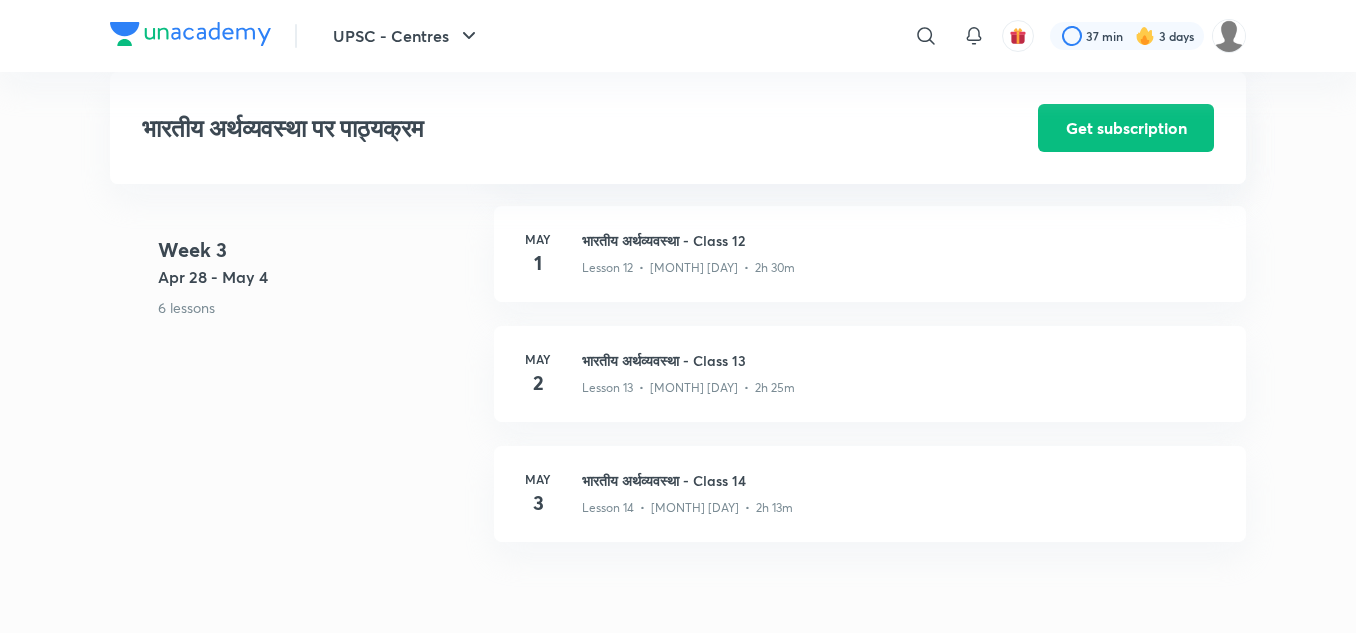 scroll, scrollTop: 2235, scrollLeft: 0, axis: vertical 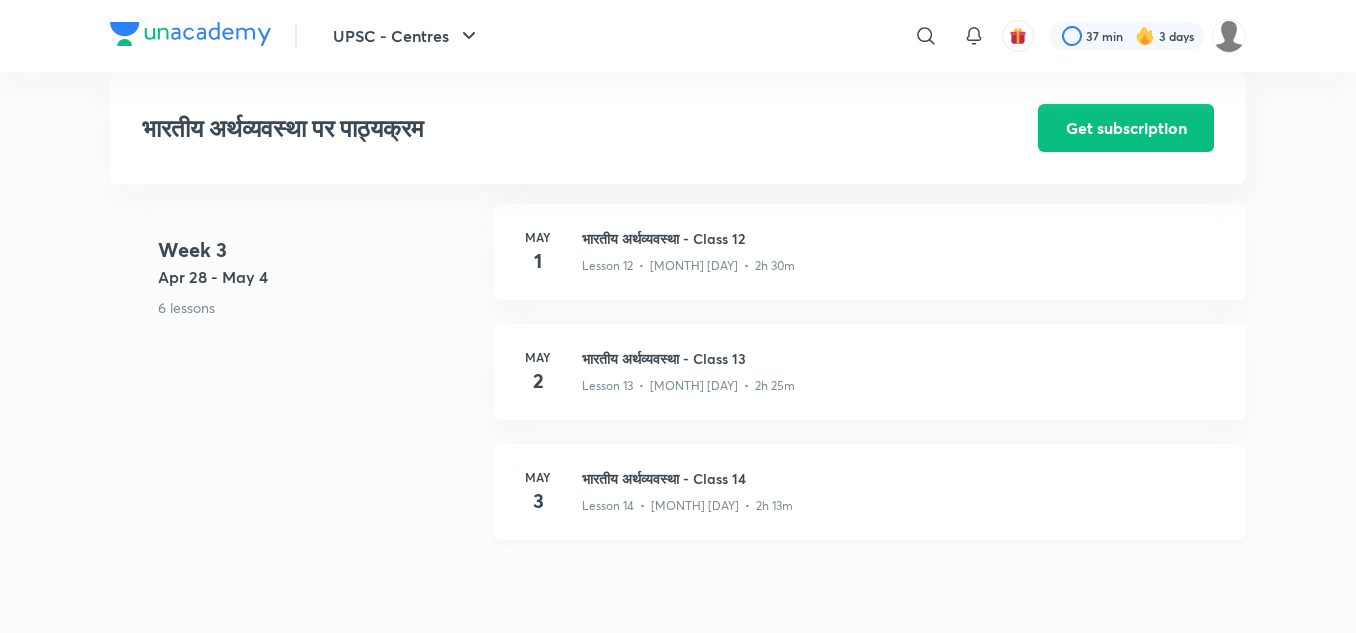 click on "भारतीय अर्थव्यवस्था - Class 14" at bounding box center (902, 478) 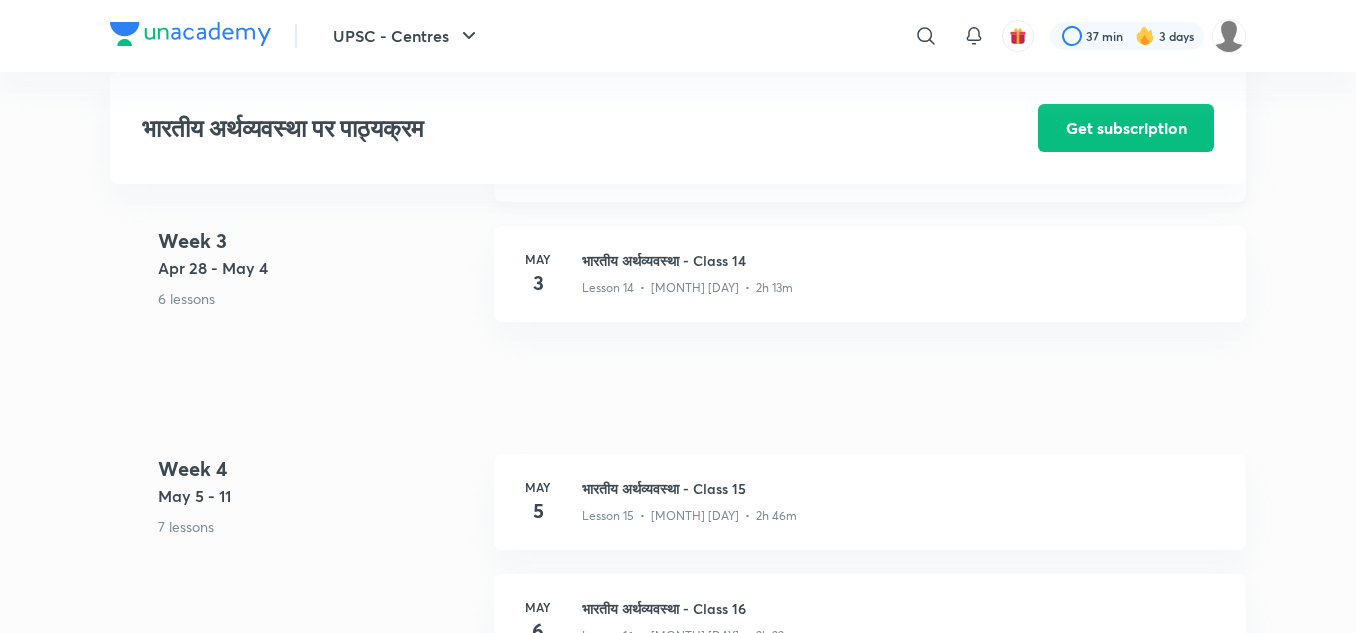 scroll, scrollTop: 2454, scrollLeft: 0, axis: vertical 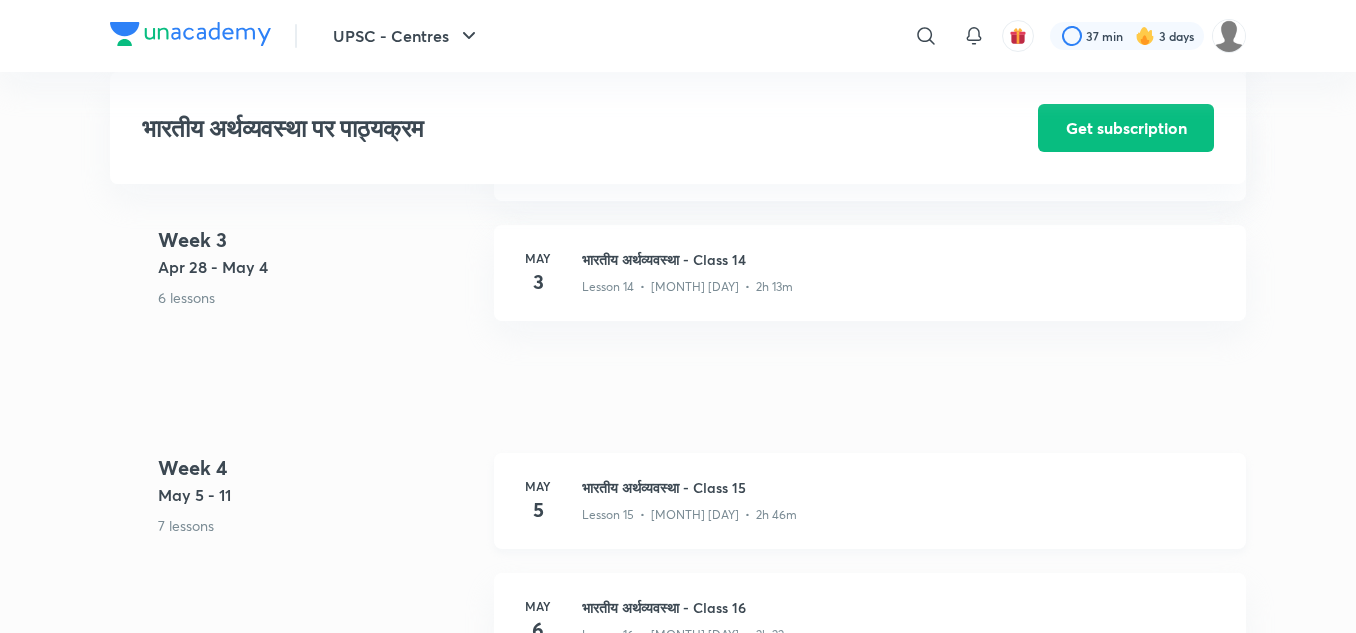 click on "भारतीय अर्थव्यवस्था - Class 15" at bounding box center (902, -1745) 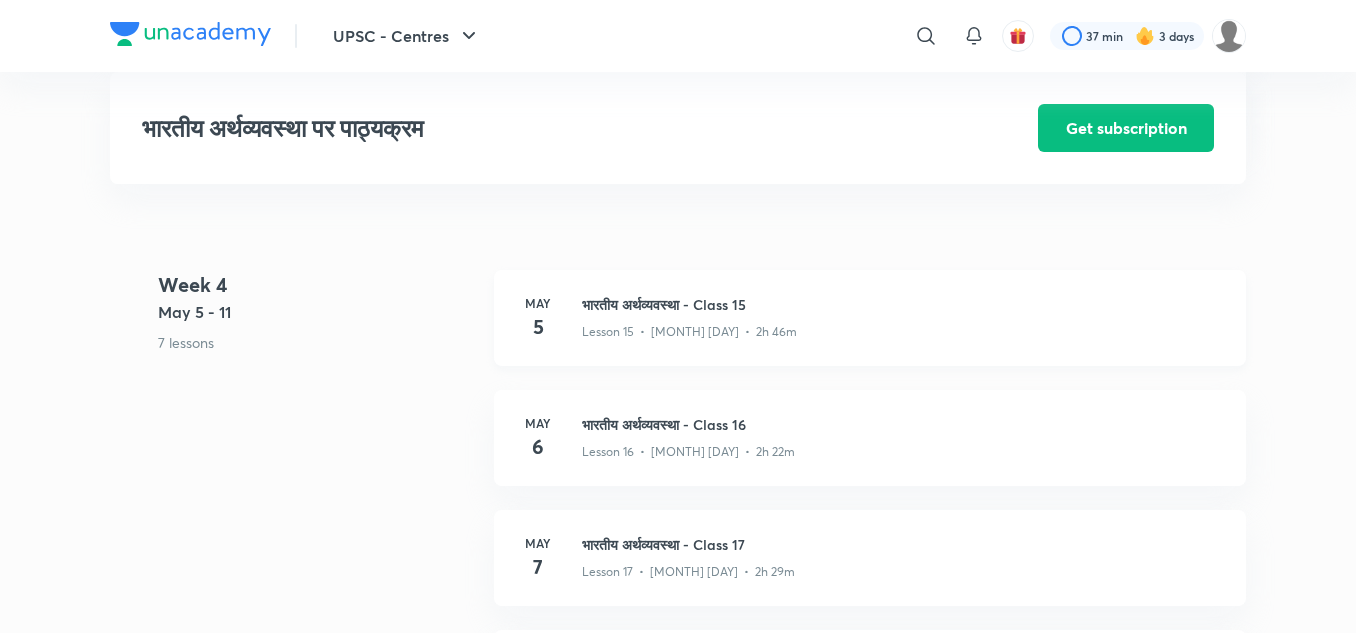 scroll, scrollTop: 2639, scrollLeft: 0, axis: vertical 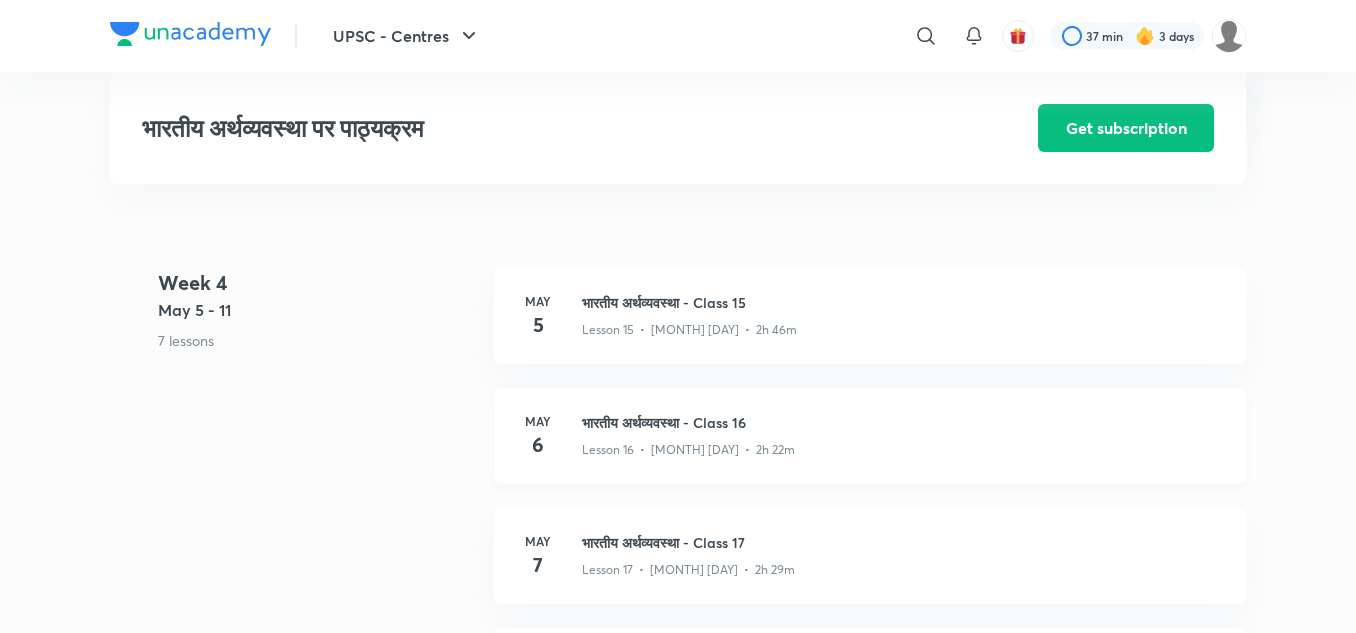 click on "भारतीय अर्थव्यवस्था - Class 16" at bounding box center [902, 422] 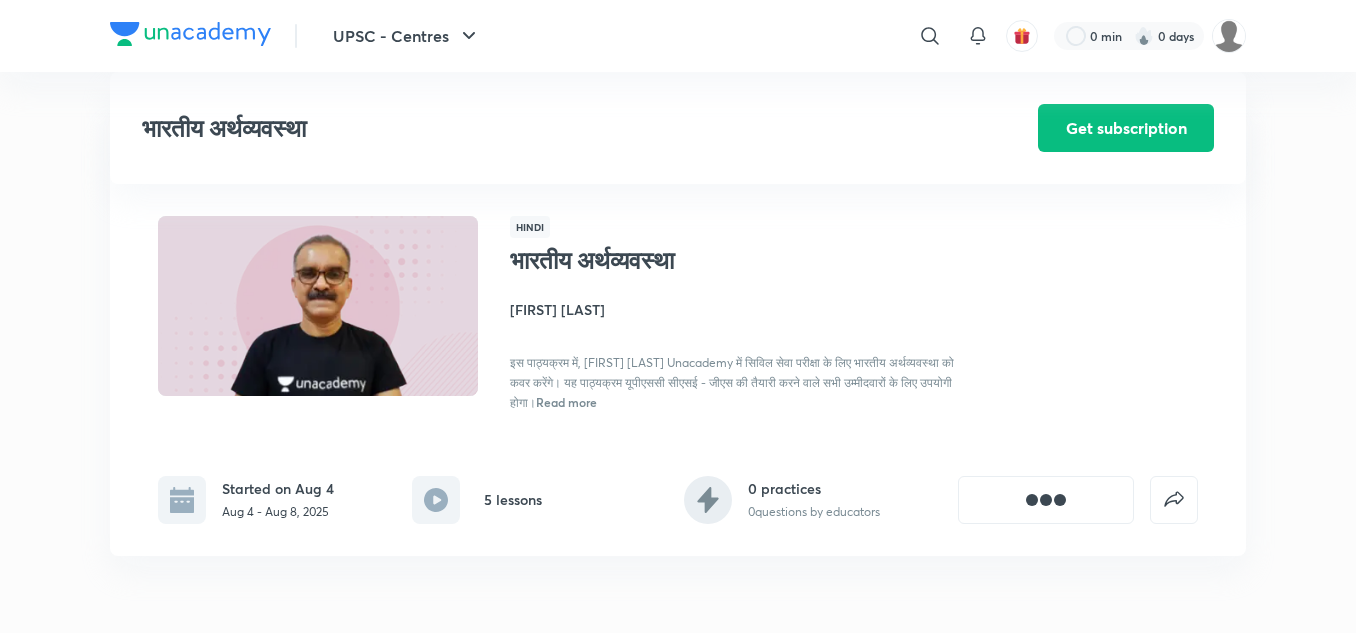 scroll, scrollTop: 671, scrollLeft: 0, axis: vertical 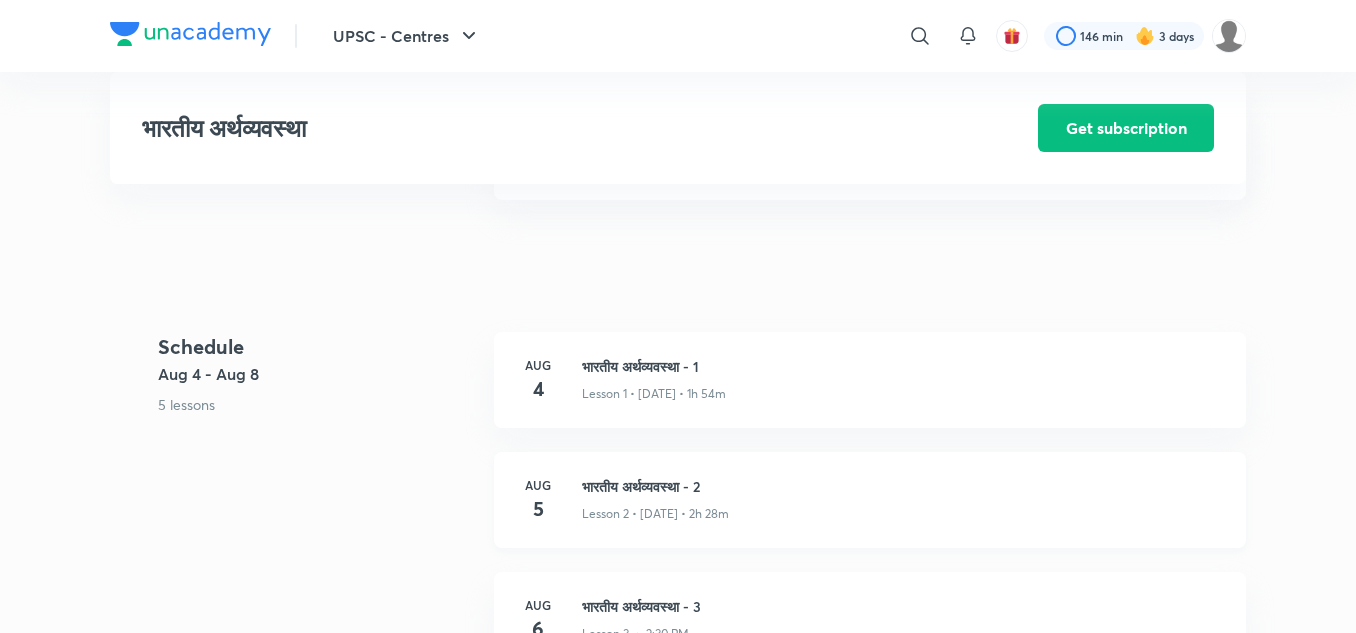 click on "भारतीय अर्थव्यवस्था - 2" at bounding box center [902, 138] 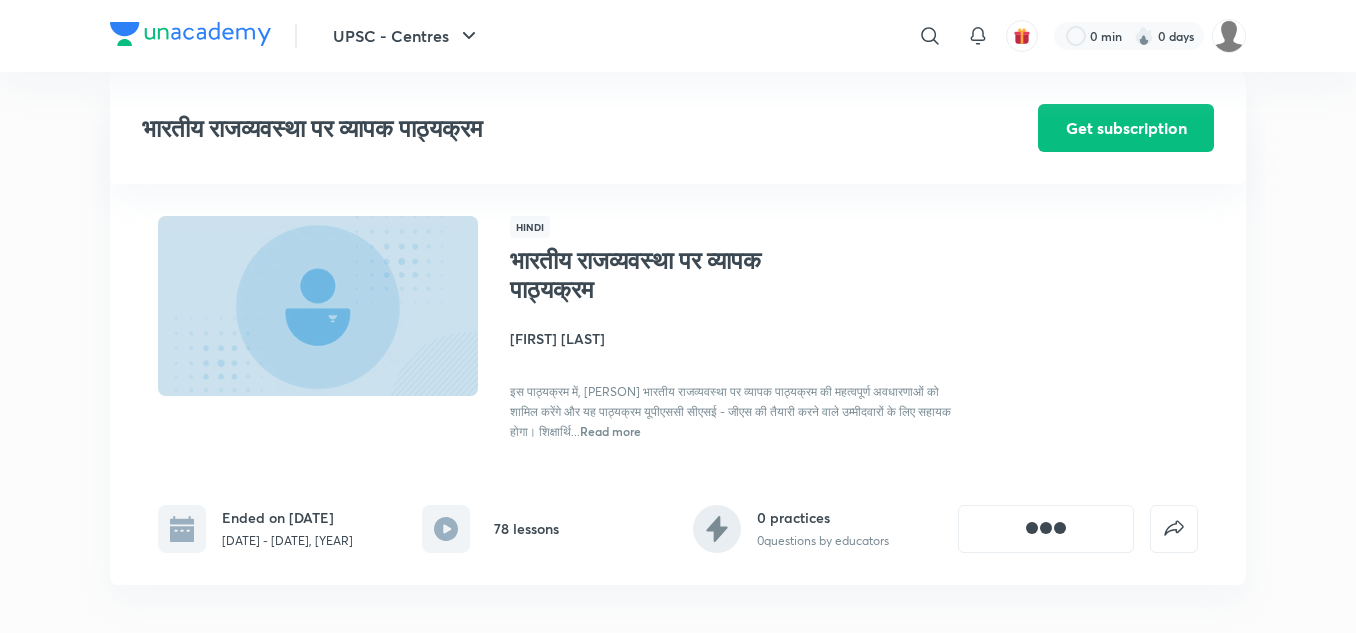 scroll, scrollTop: 2658, scrollLeft: 0, axis: vertical 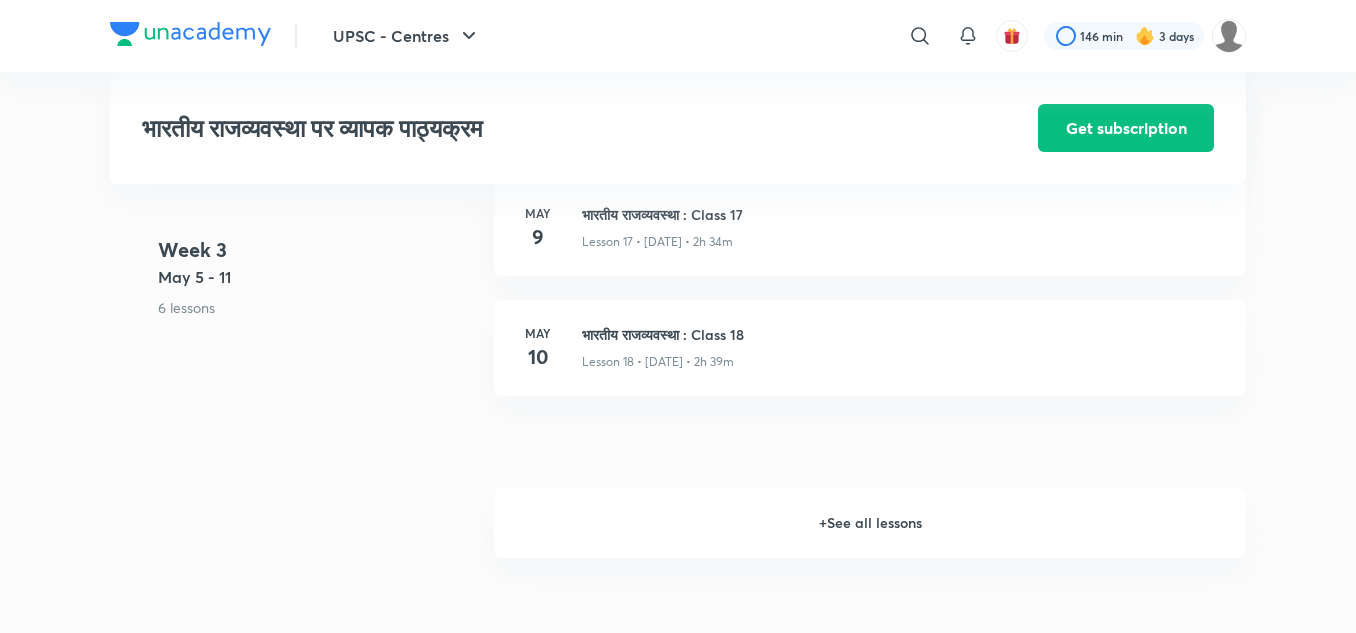 click on "+  See all lessons" at bounding box center [870, 523] 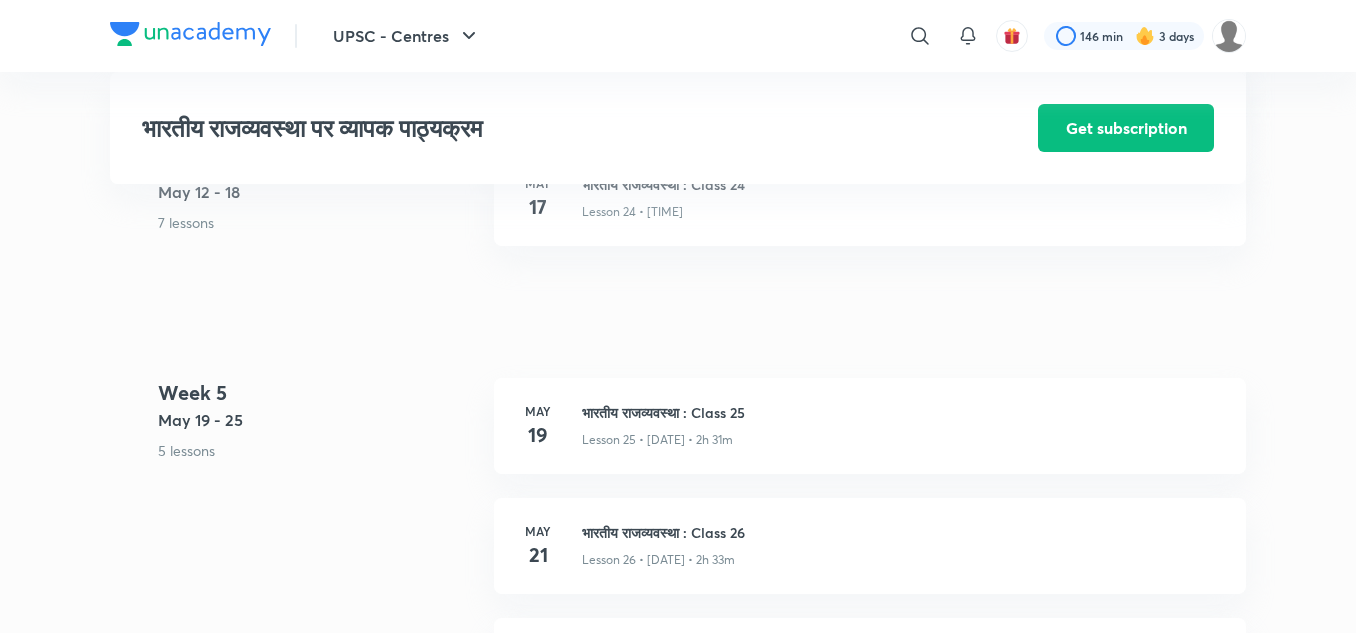 scroll, scrollTop: 3986, scrollLeft: 0, axis: vertical 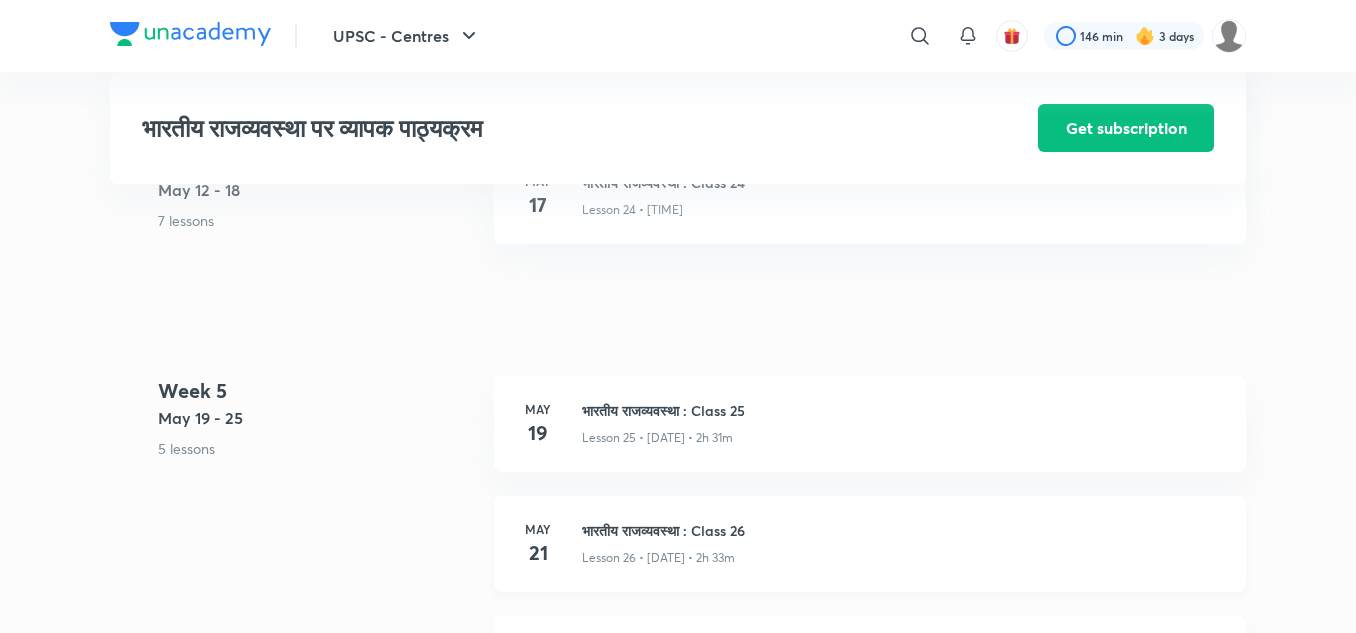 click on "भारतीय राजव्यवस्था : Class 26" at bounding box center (902, 530) 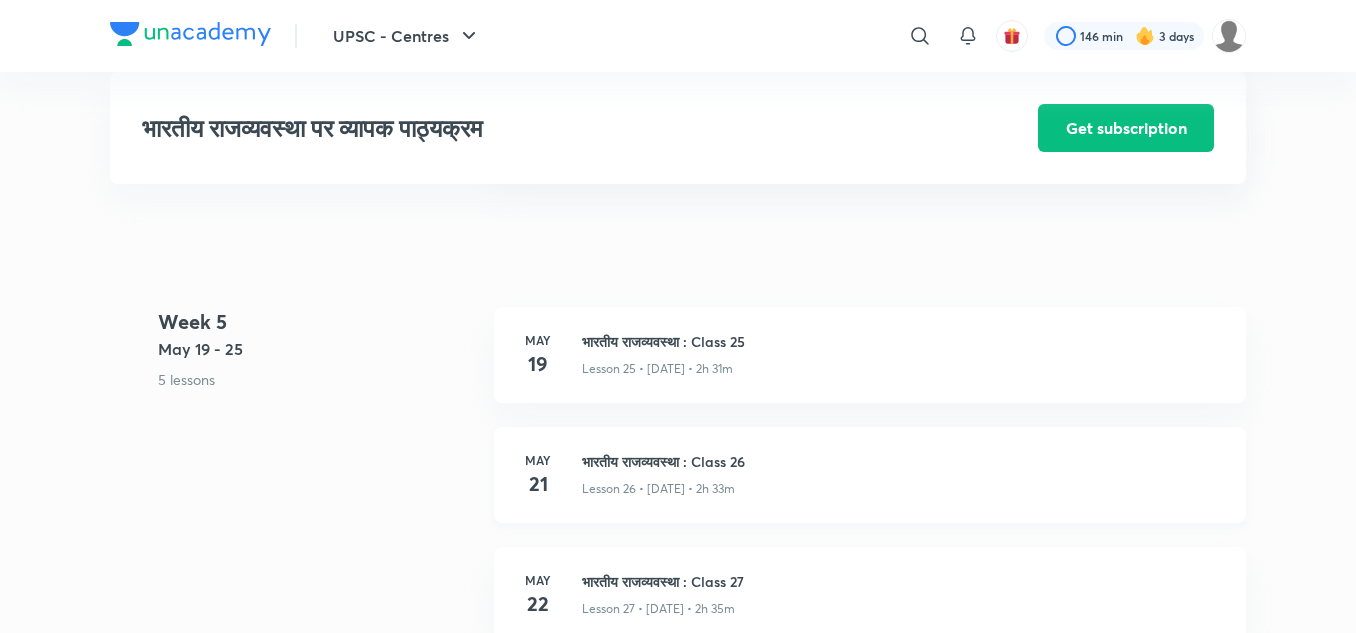 scroll, scrollTop: 4056, scrollLeft: 0, axis: vertical 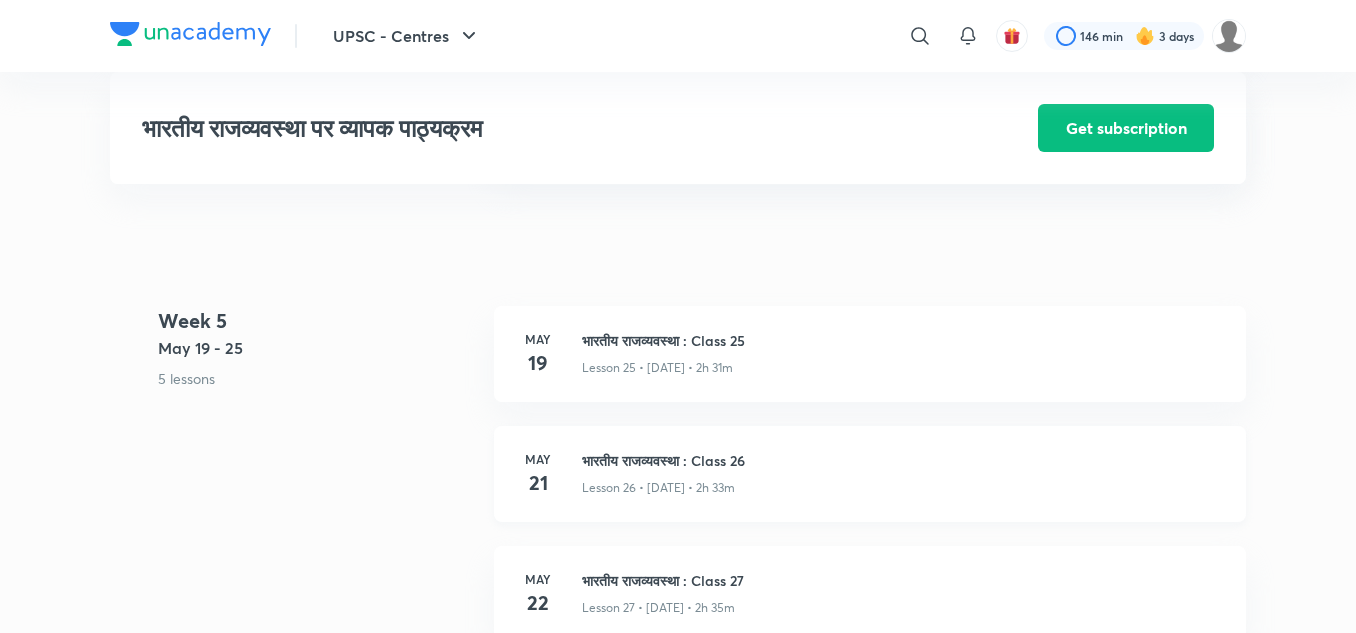 click on "May 21 भारतीय राजव्यवस्था : Class 26 Lesson 26  •  May 21  •  2h 33m" at bounding box center [870, 474] 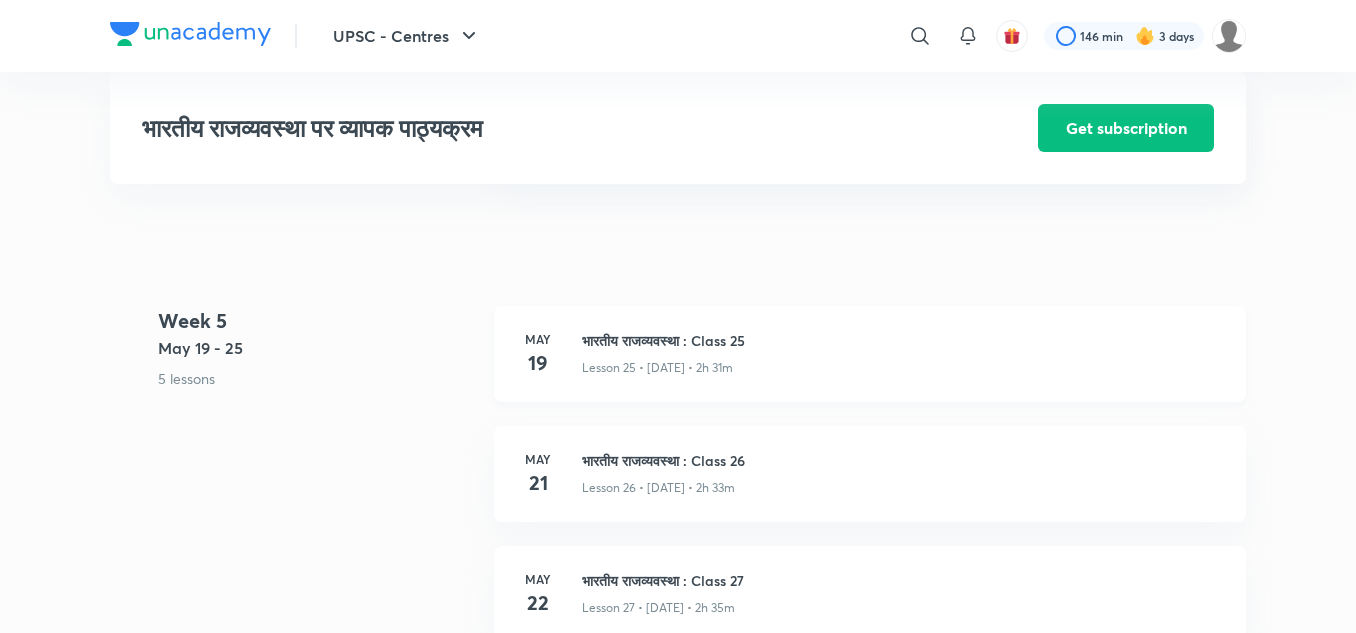 click on "भारतीय राजव्यवस्था : Class 25" at bounding box center [902, 340] 